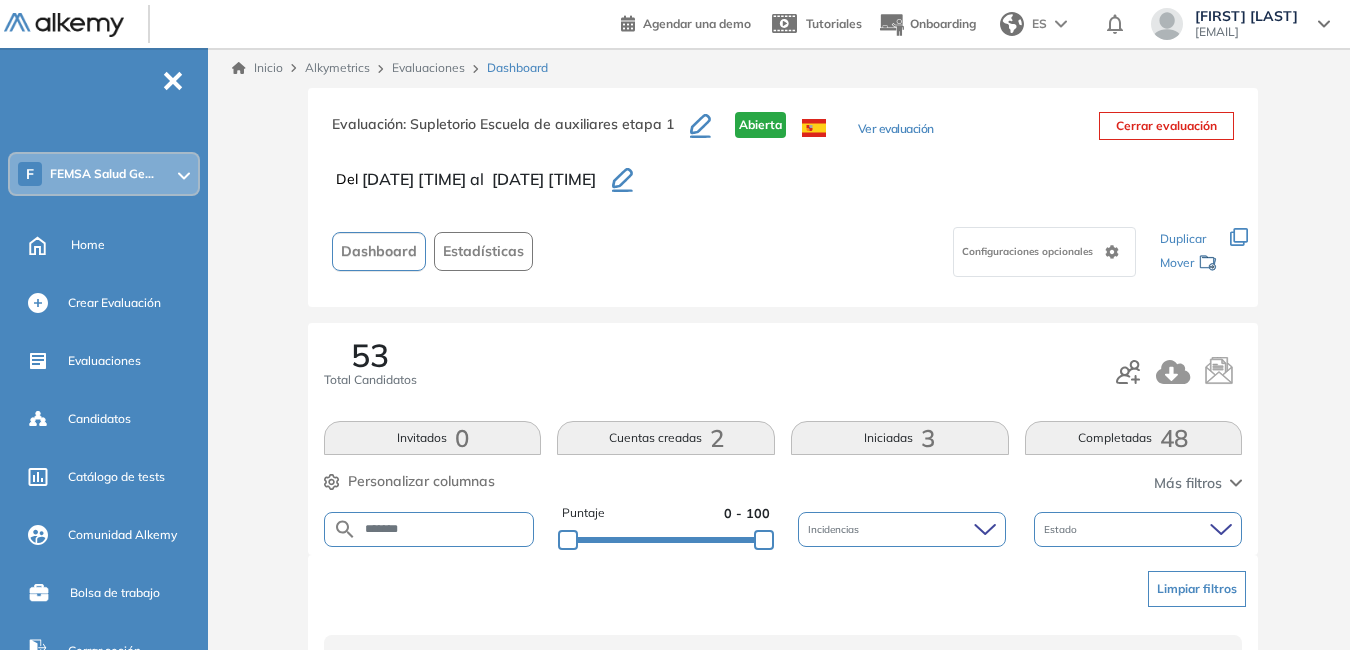scroll, scrollTop: 125, scrollLeft: 0, axis: vertical 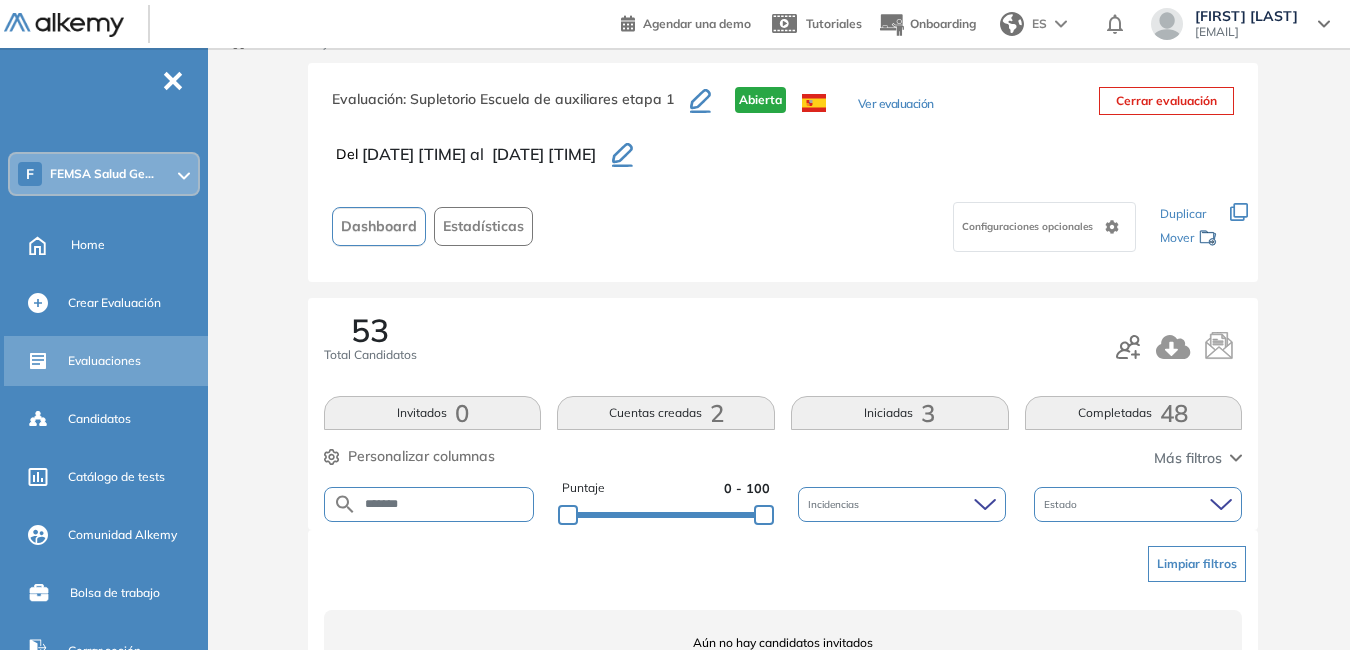 click on "Evaluaciones" at bounding box center [104, 361] 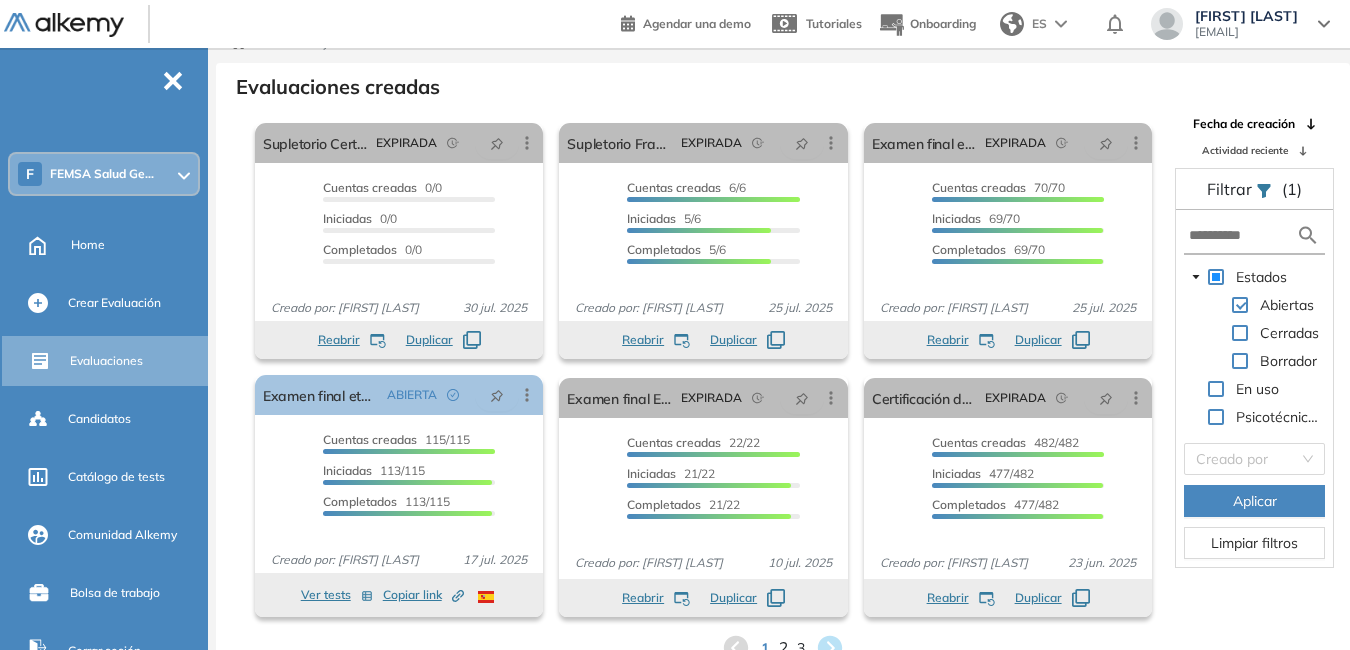 click on "2" at bounding box center [783, 647] 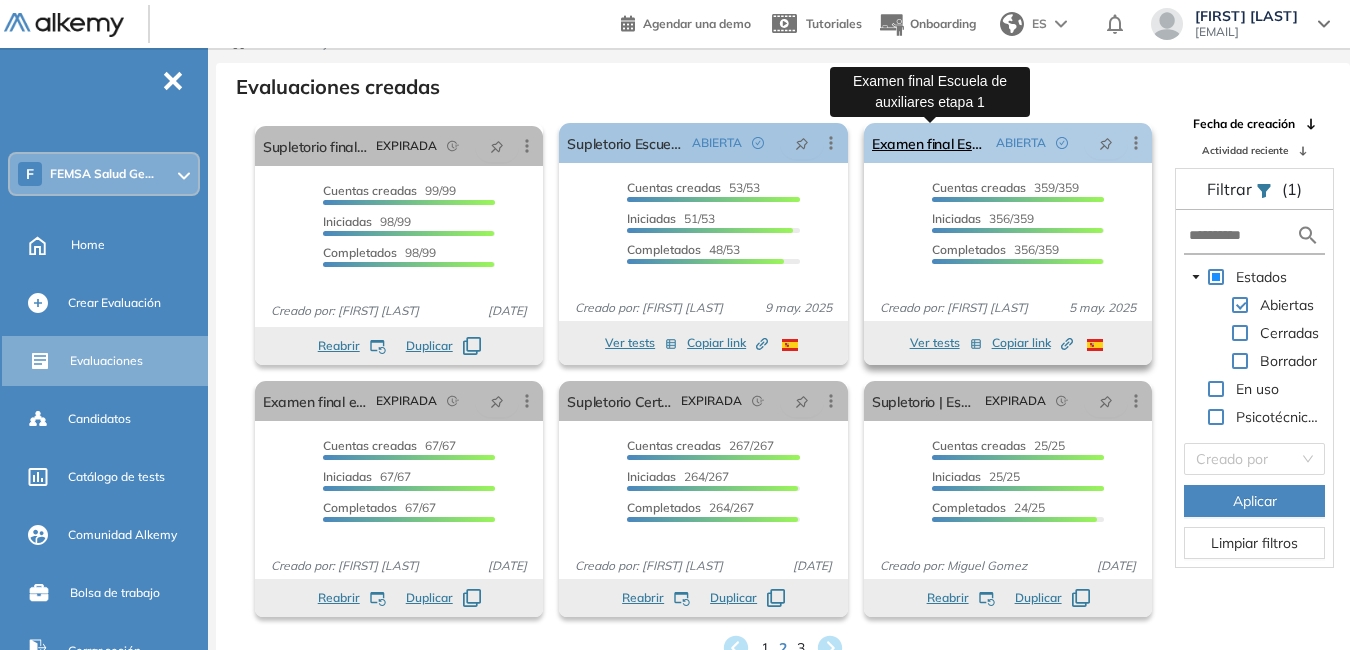 click on "Examen final Escuela de auxiliares etapa 1" at bounding box center [930, 143] 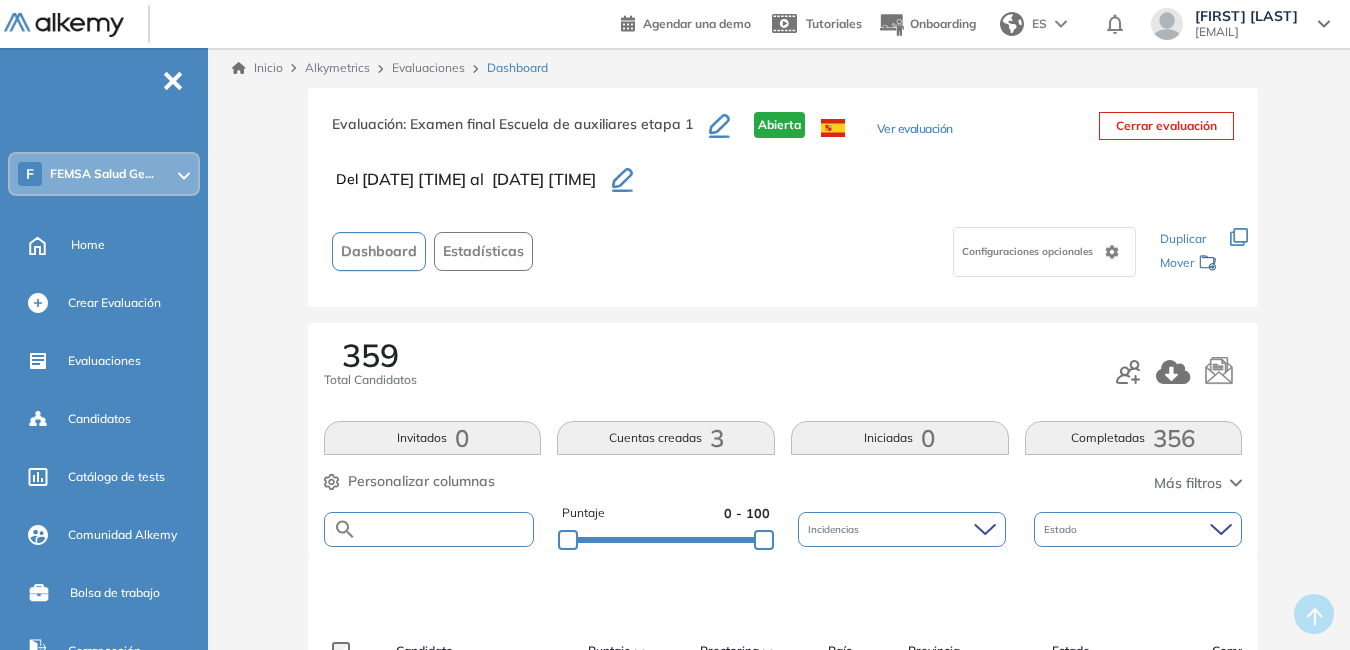 click at bounding box center (445, 529) 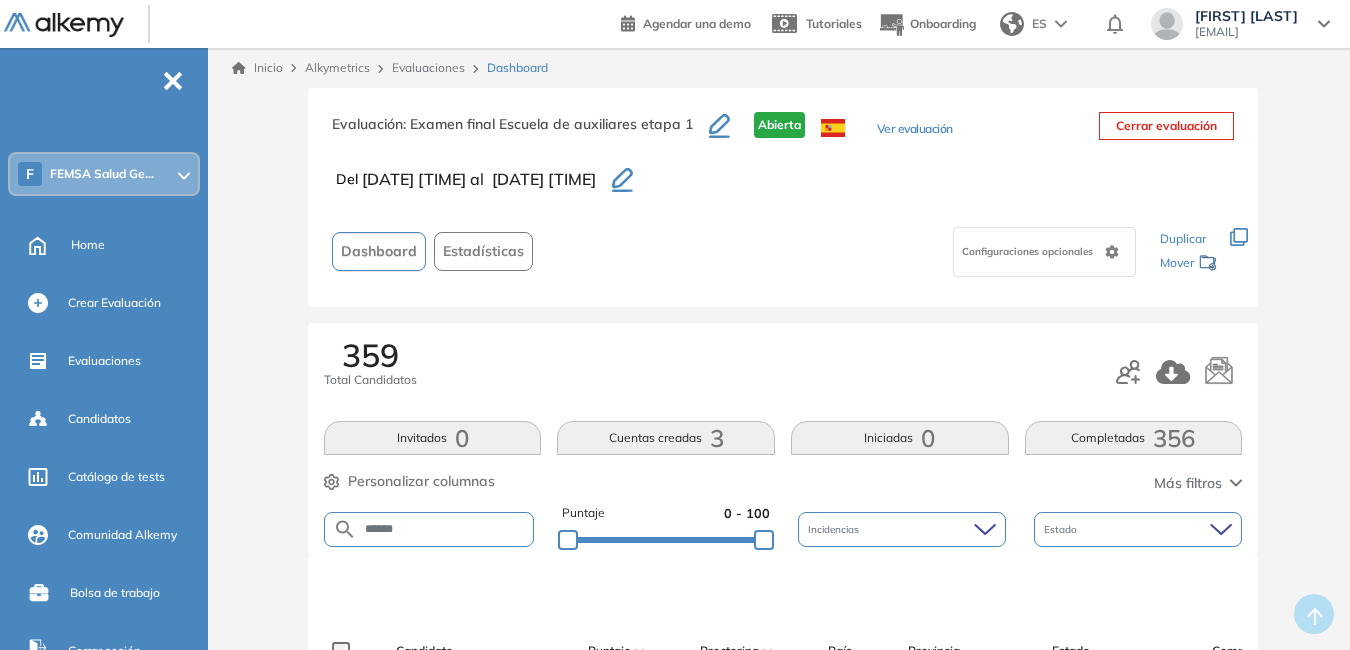 type on "******" 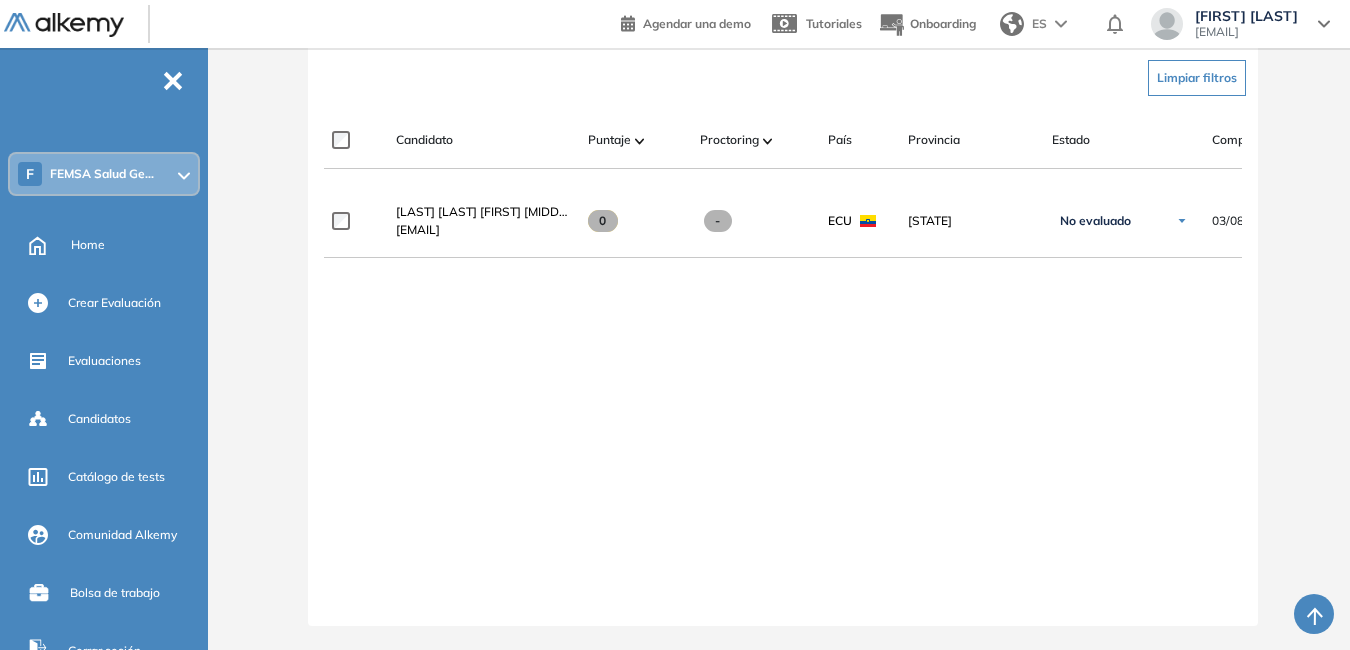 scroll, scrollTop: 404, scrollLeft: 0, axis: vertical 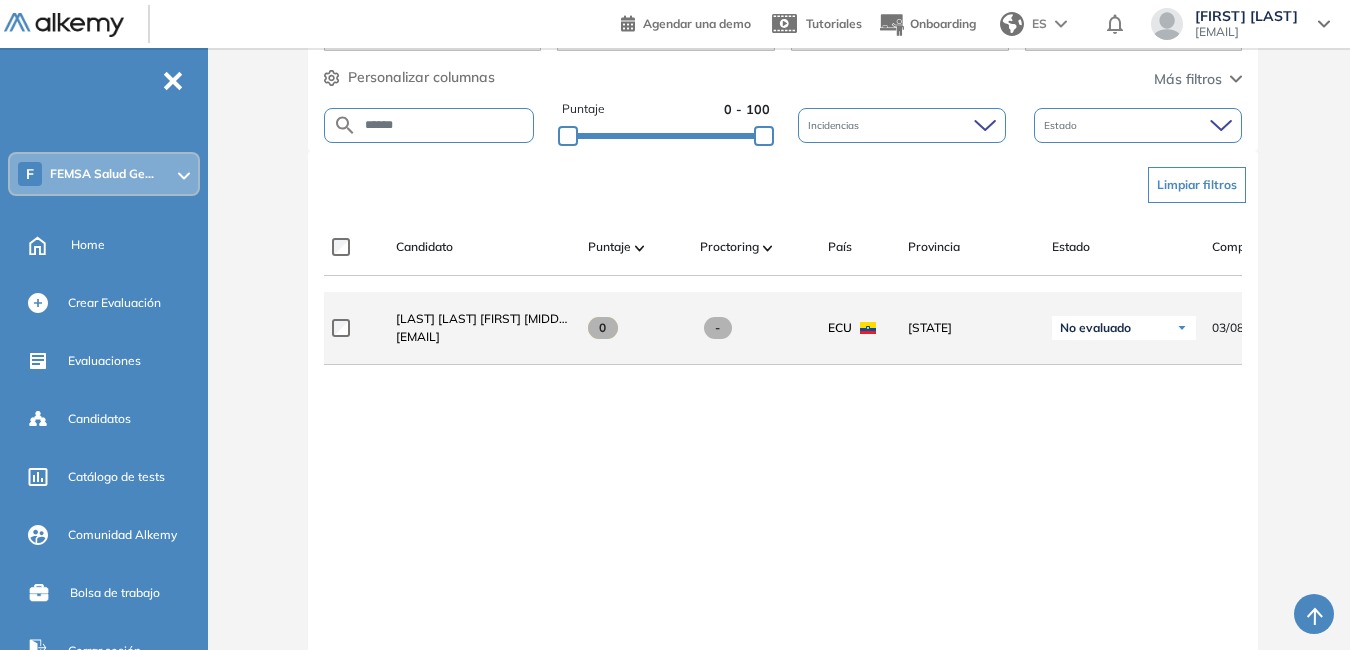 drag, startPoint x: 393, startPoint y: 343, endPoint x: 556, endPoint y: 352, distance: 163.24828 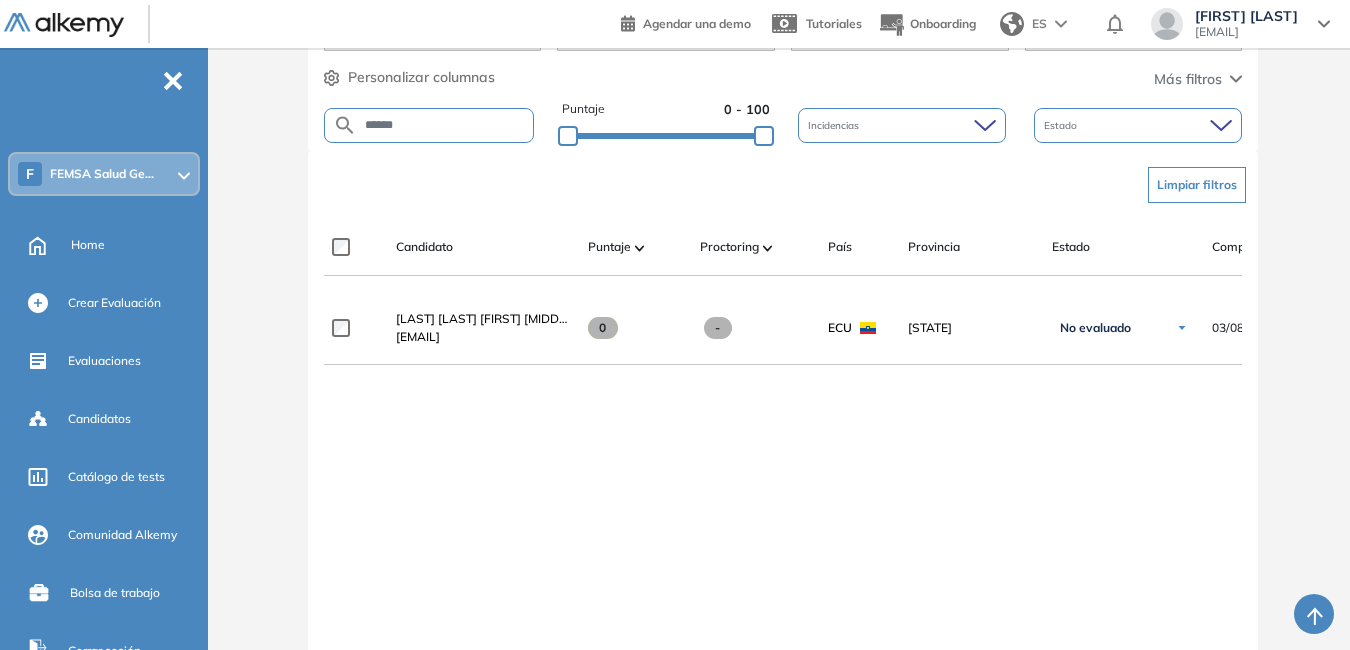 click on "**********" at bounding box center (783, 496) 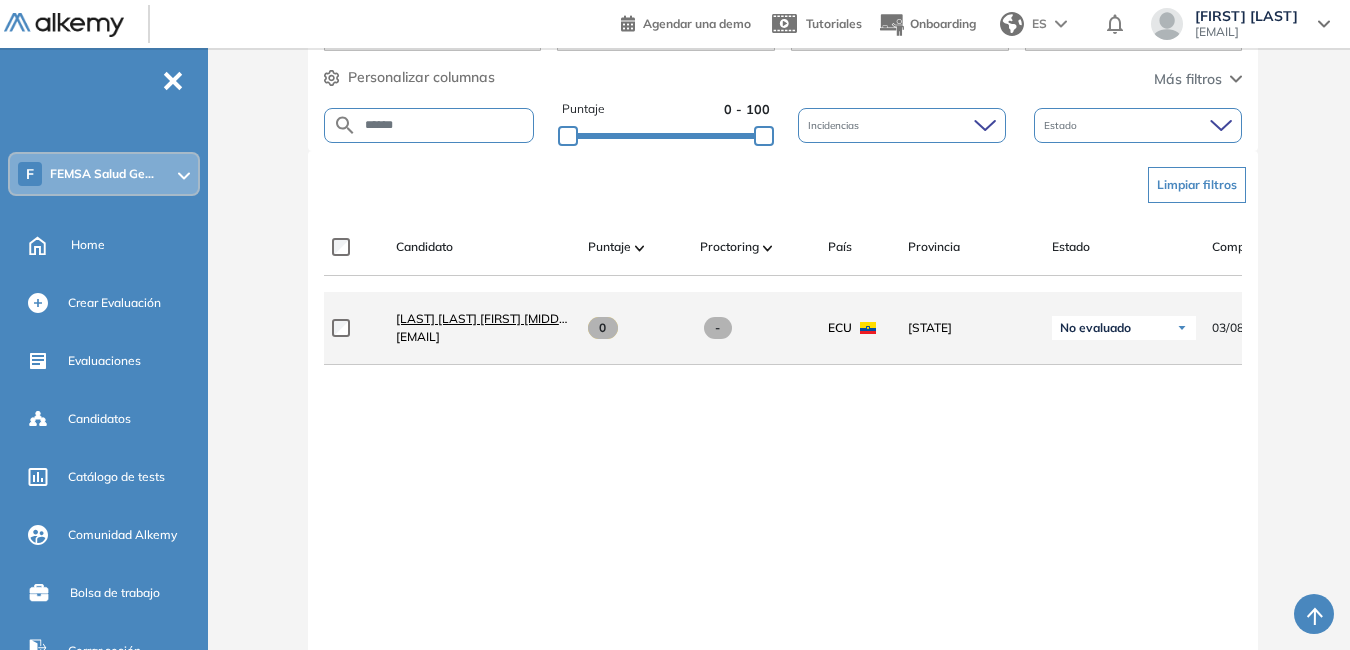 click on "[LAST] [LAST] [FIRST] [MIDDLE]" at bounding box center [486, 318] 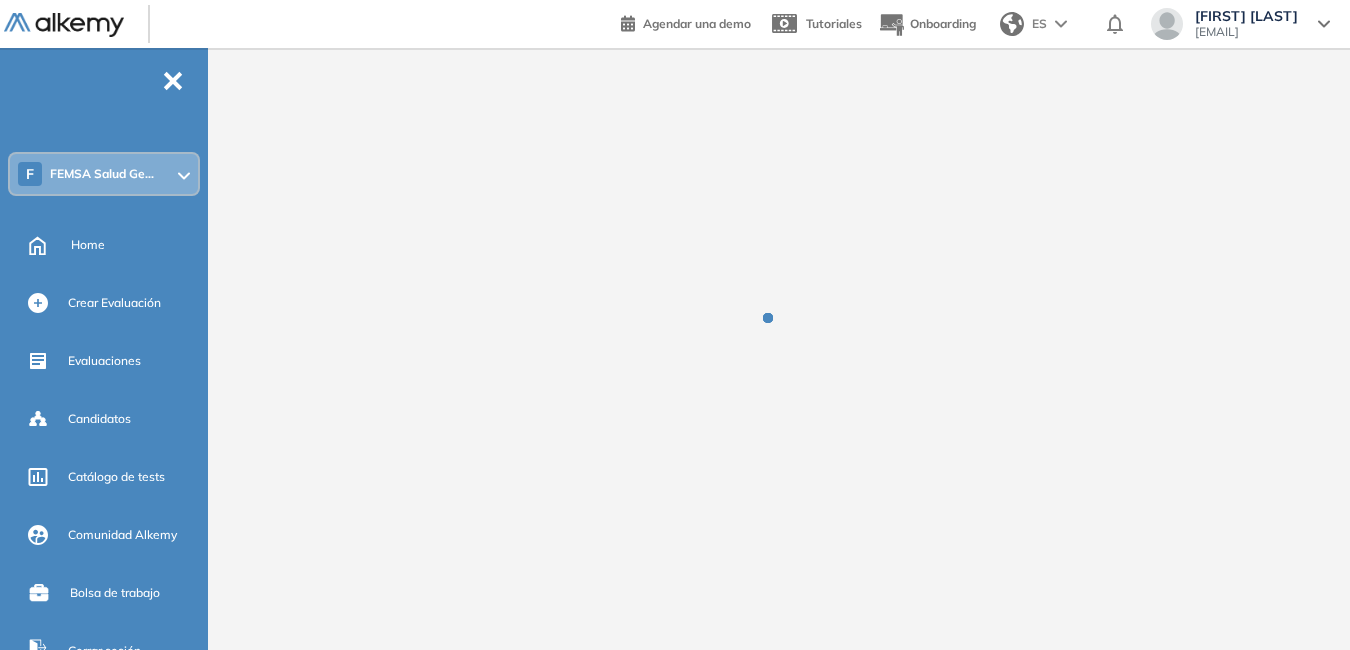scroll, scrollTop: 0, scrollLeft: 0, axis: both 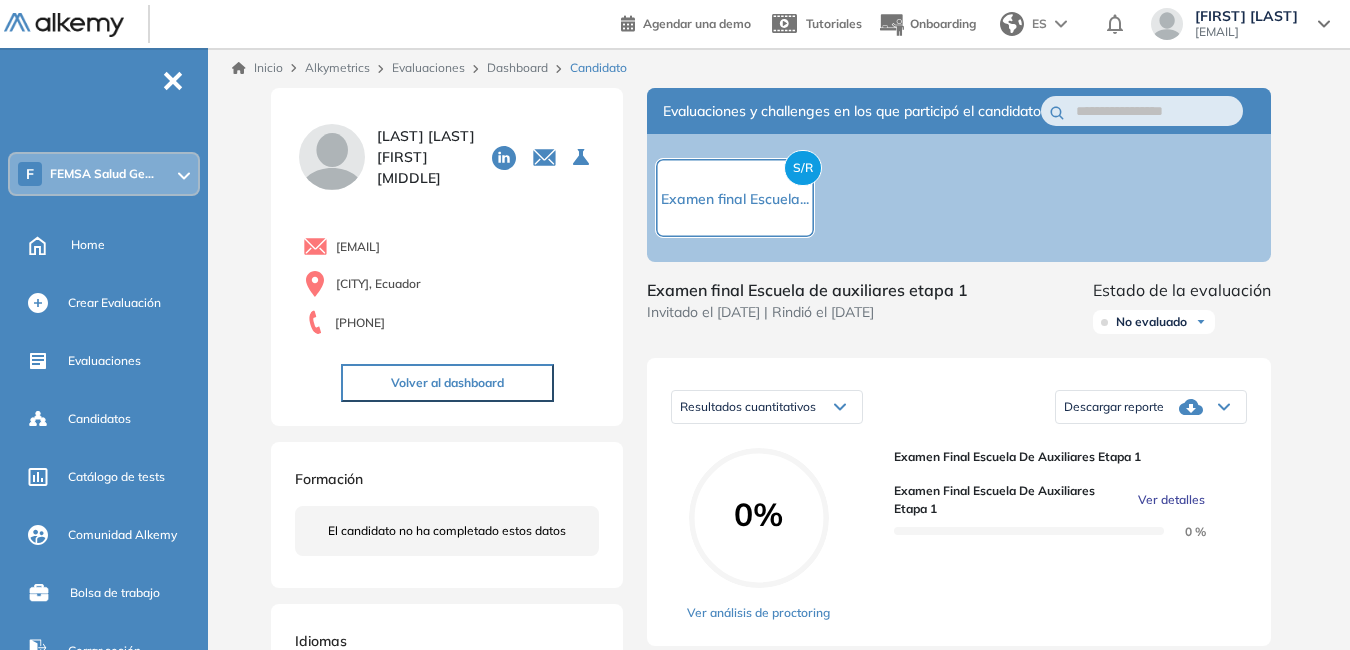 drag, startPoint x: 336, startPoint y: 244, endPoint x: 577, endPoint y: 244, distance: 241 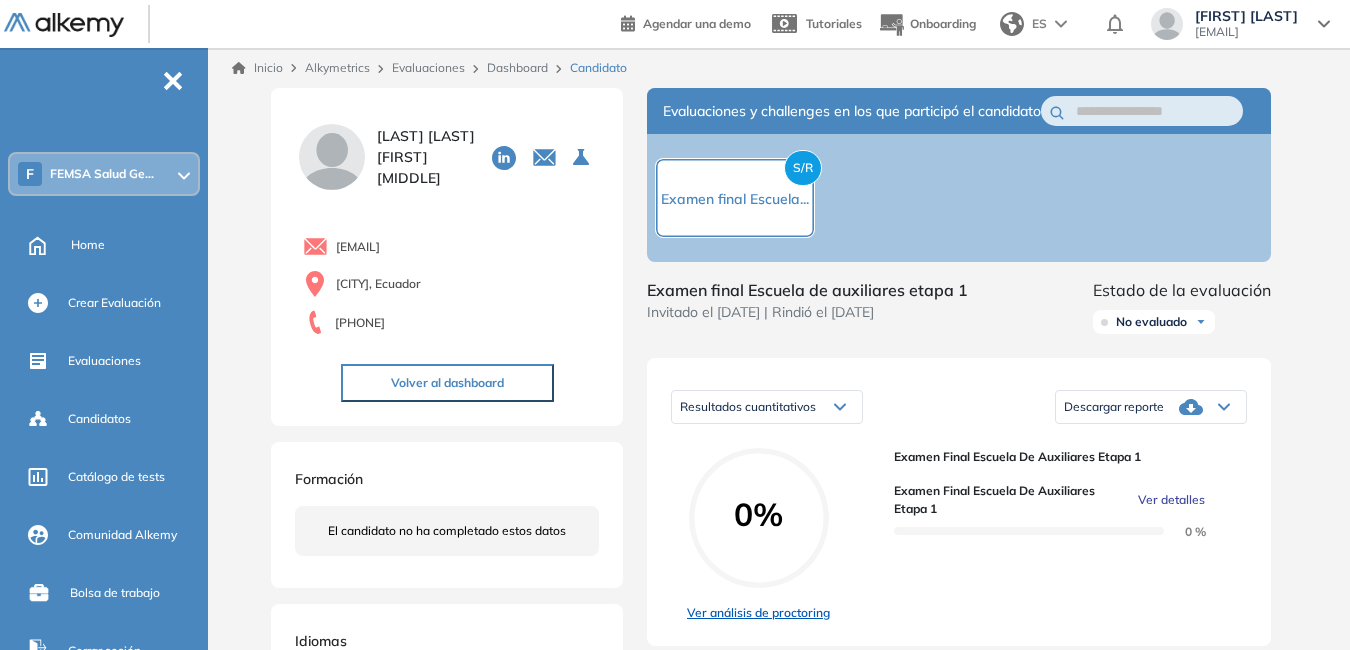 click on "Ver análisis de proctoring" at bounding box center [758, 613] 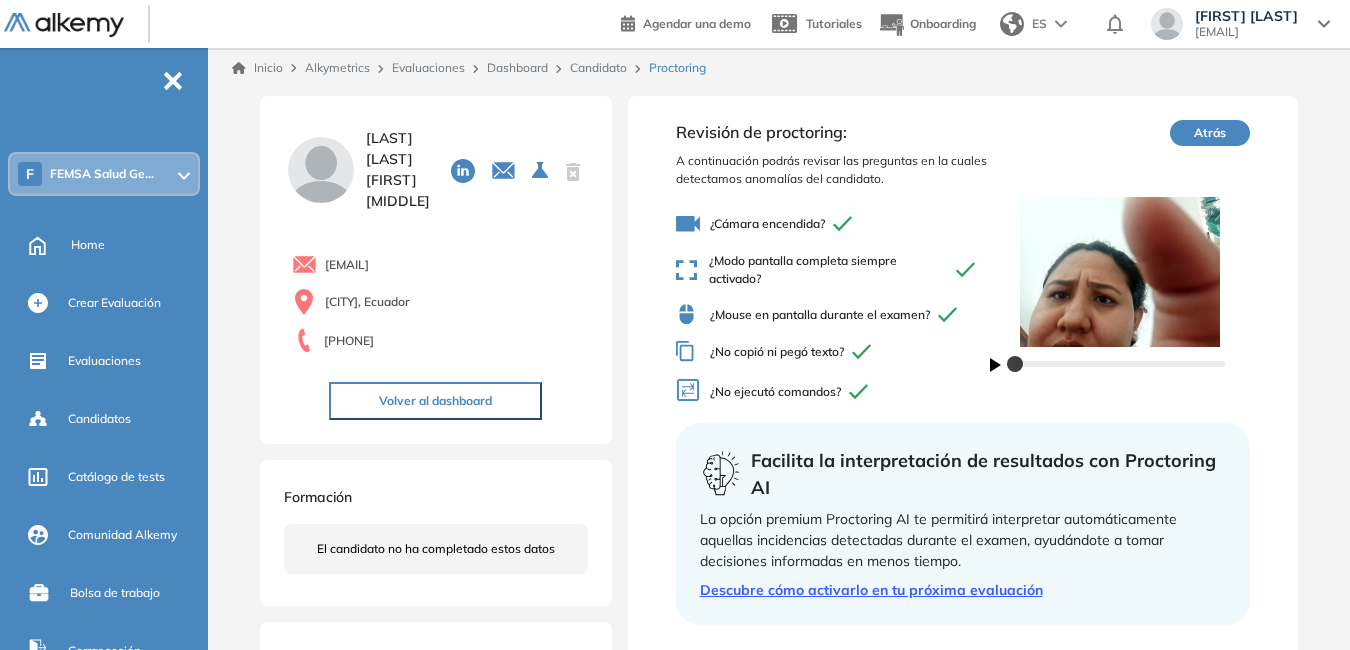 click 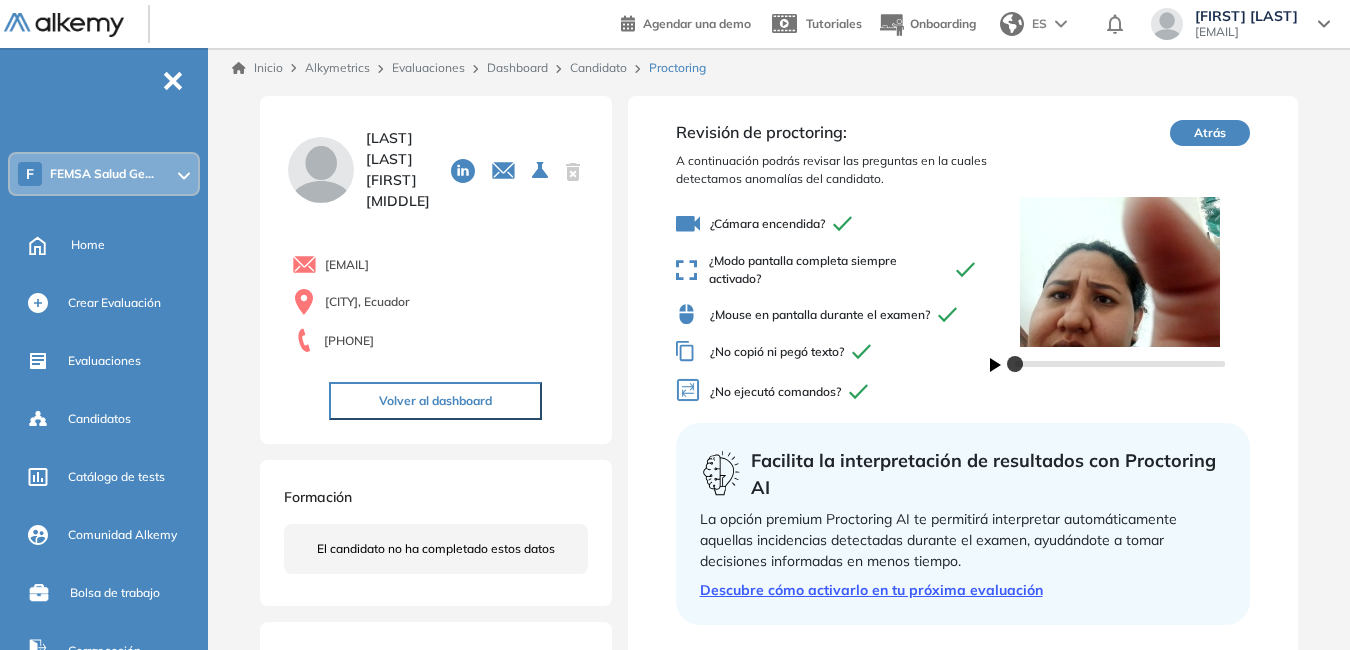 click at bounding box center (1120, 364) 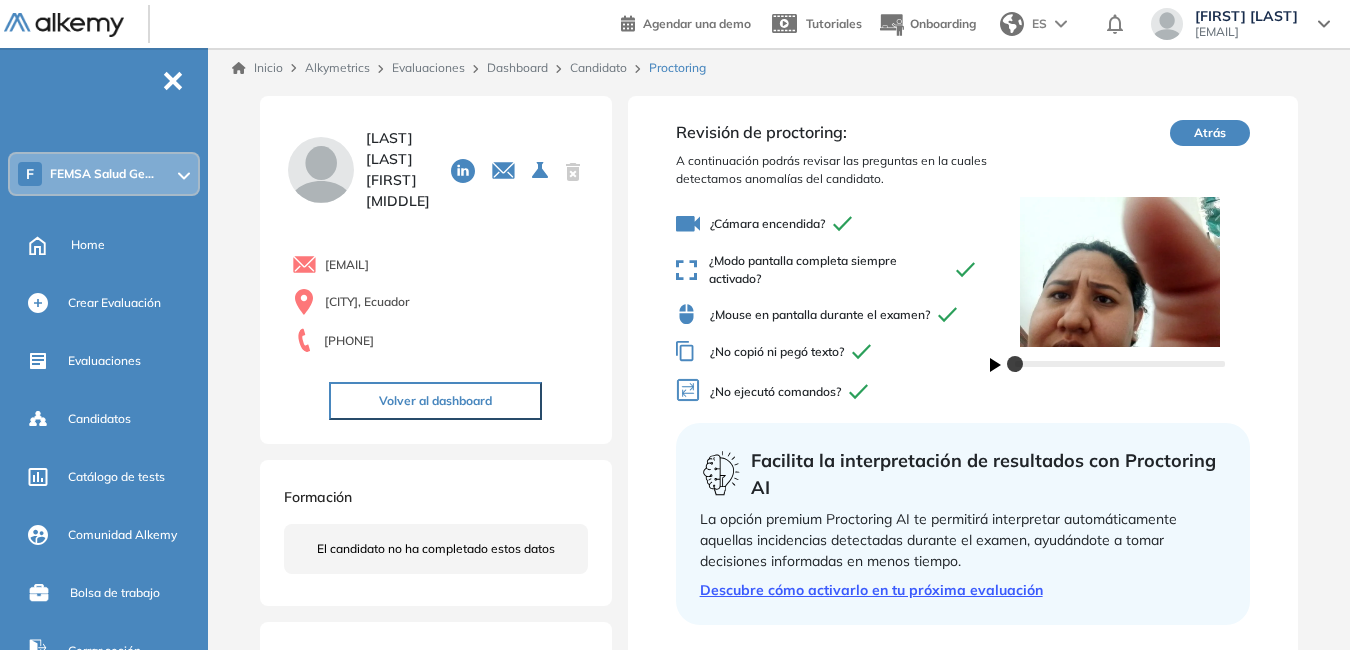 click 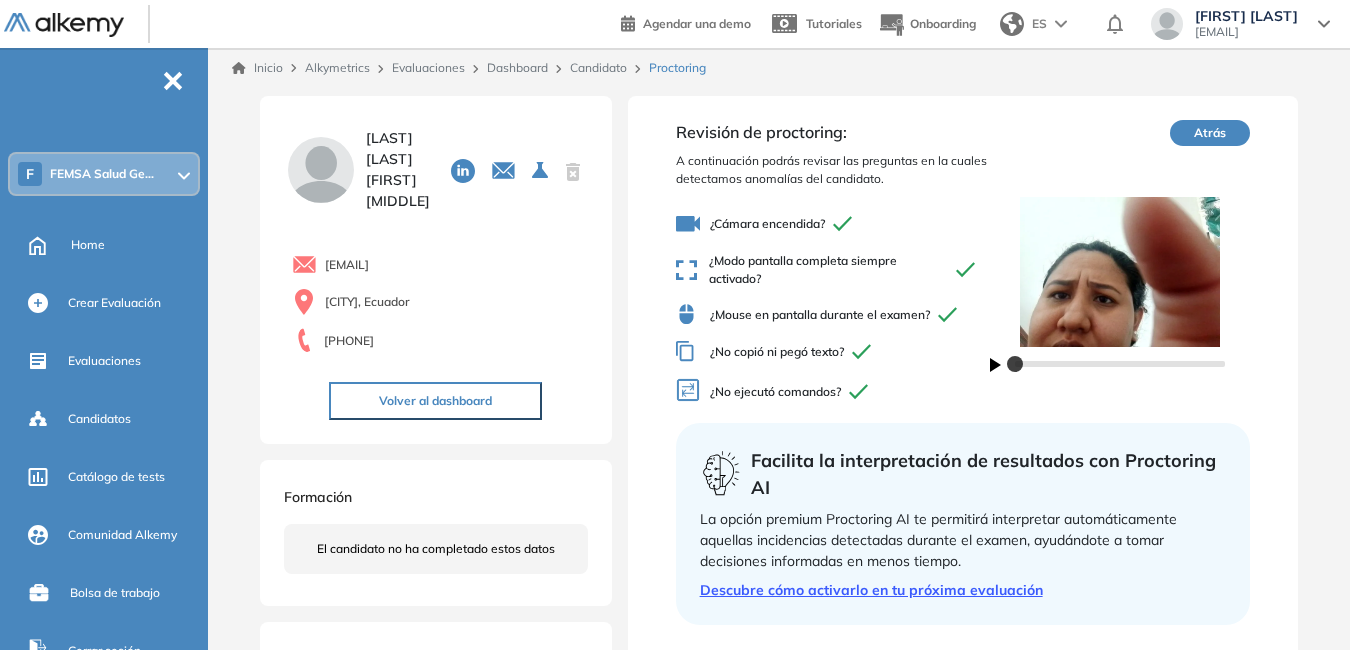 click at bounding box center [1120, 364] 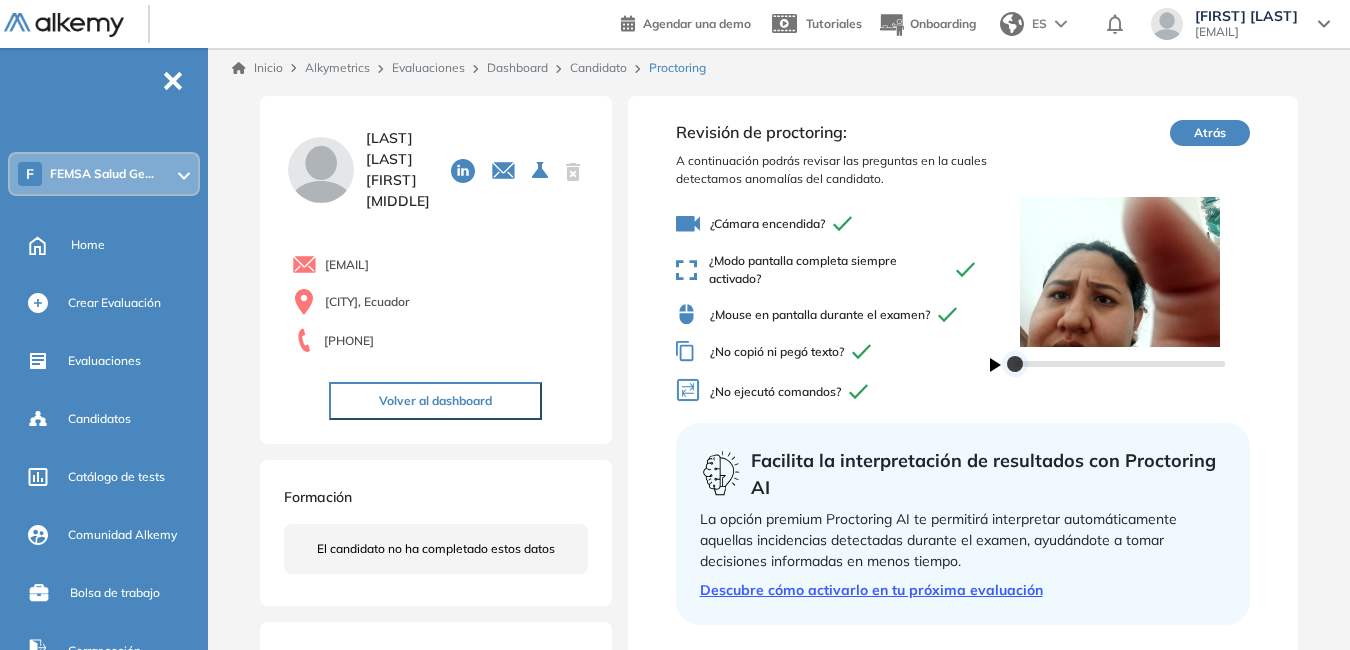 drag, startPoint x: 1010, startPoint y: 367, endPoint x: 1130, endPoint y: 361, distance: 120.14991 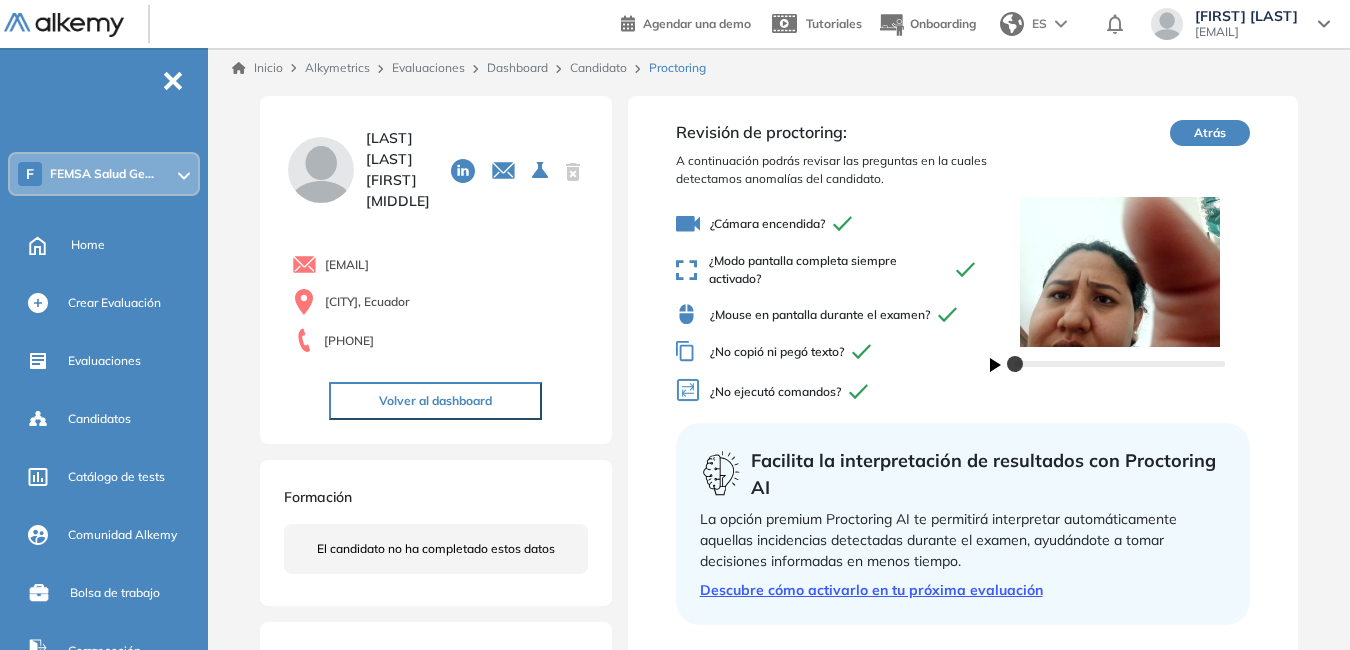 click on "Atrás" at bounding box center (1210, 133) 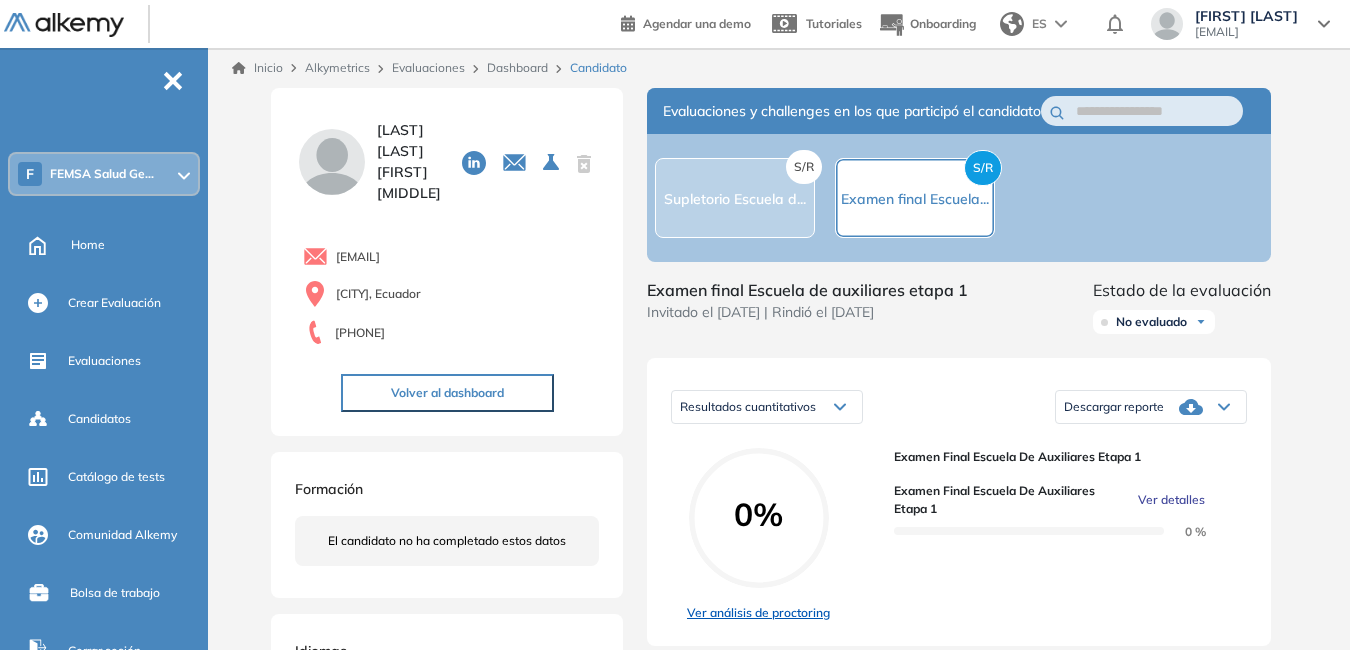 click on "Ver análisis de proctoring" at bounding box center [758, 613] 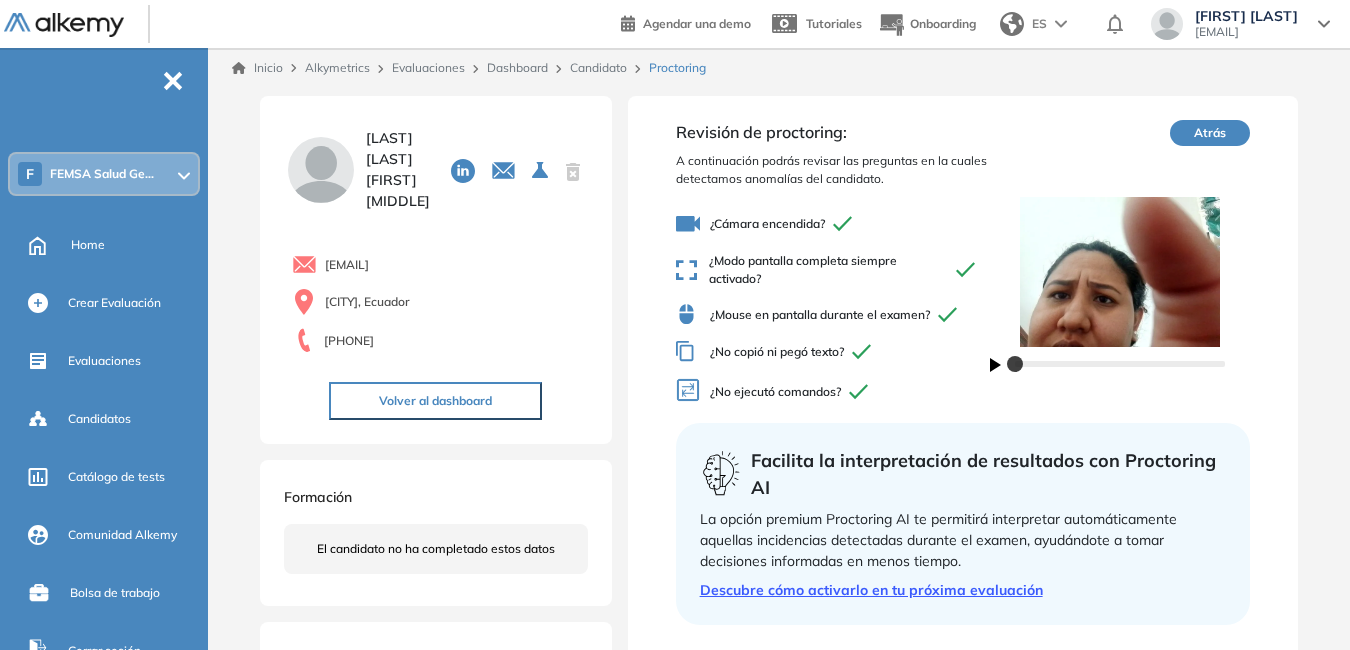 click 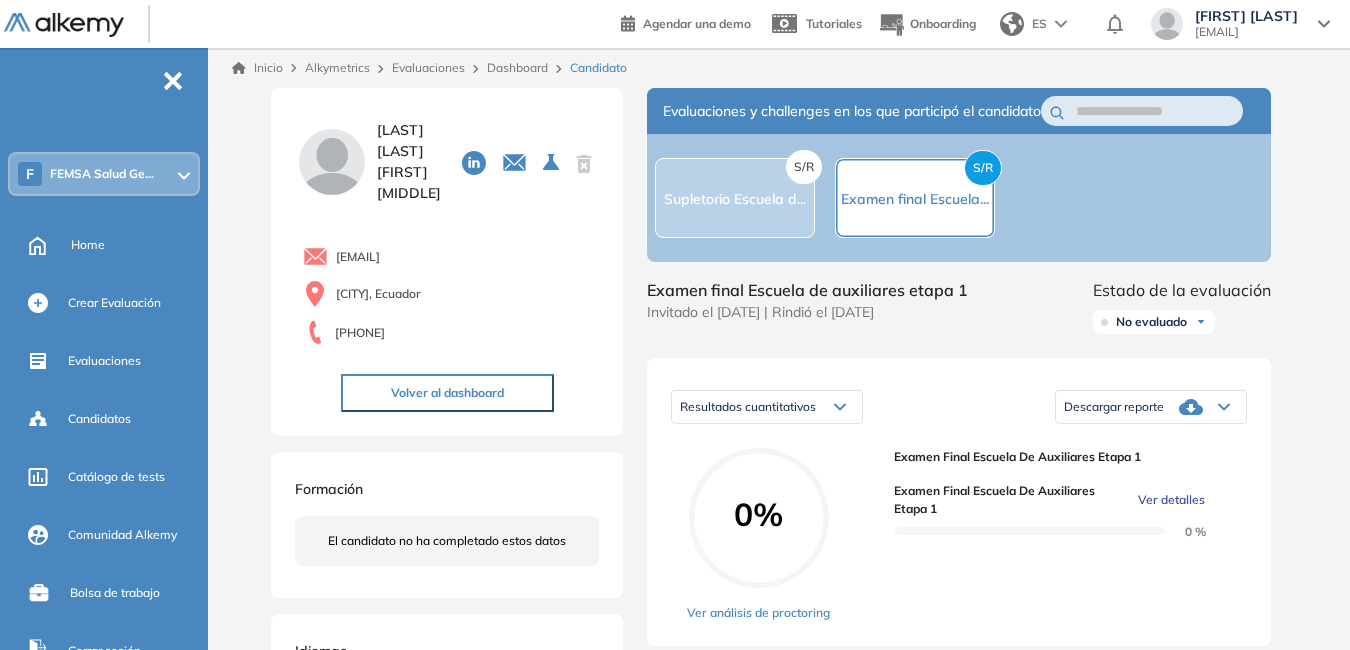click on "S/R Examen final Escuela..." at bounding box center [915, 198] 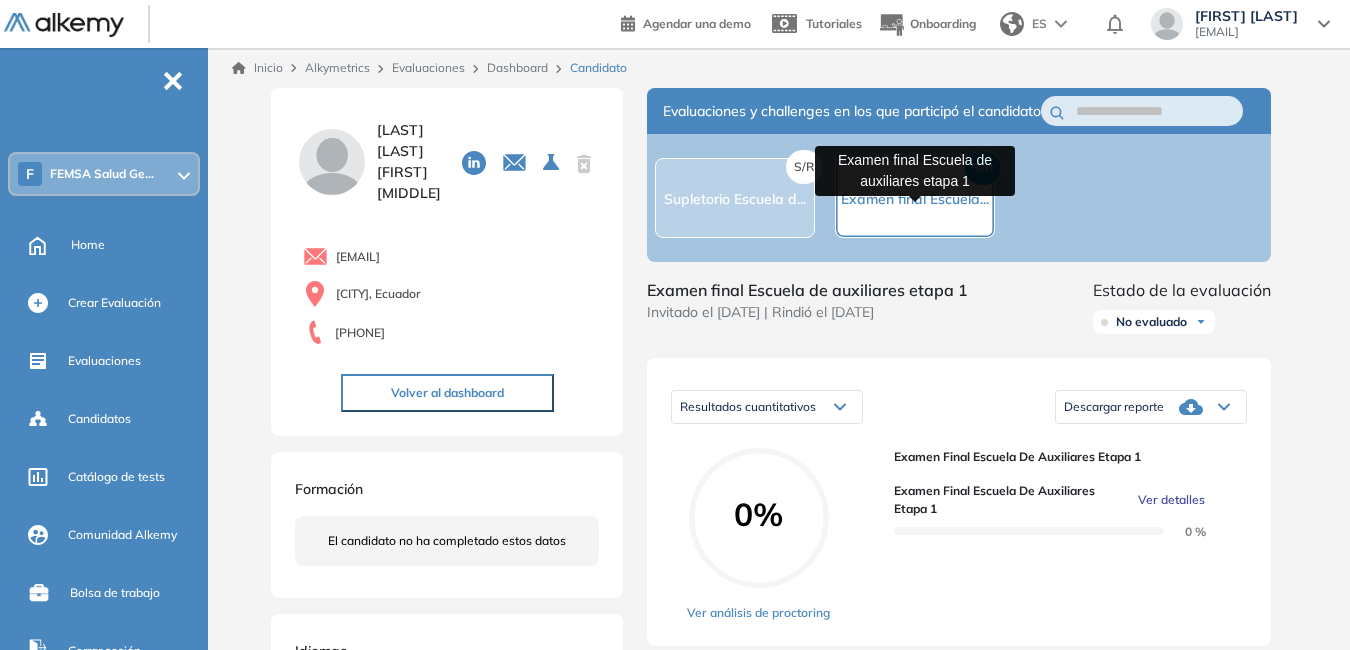 click on "Examen final Escuela..." at bounding box center (915, 199) 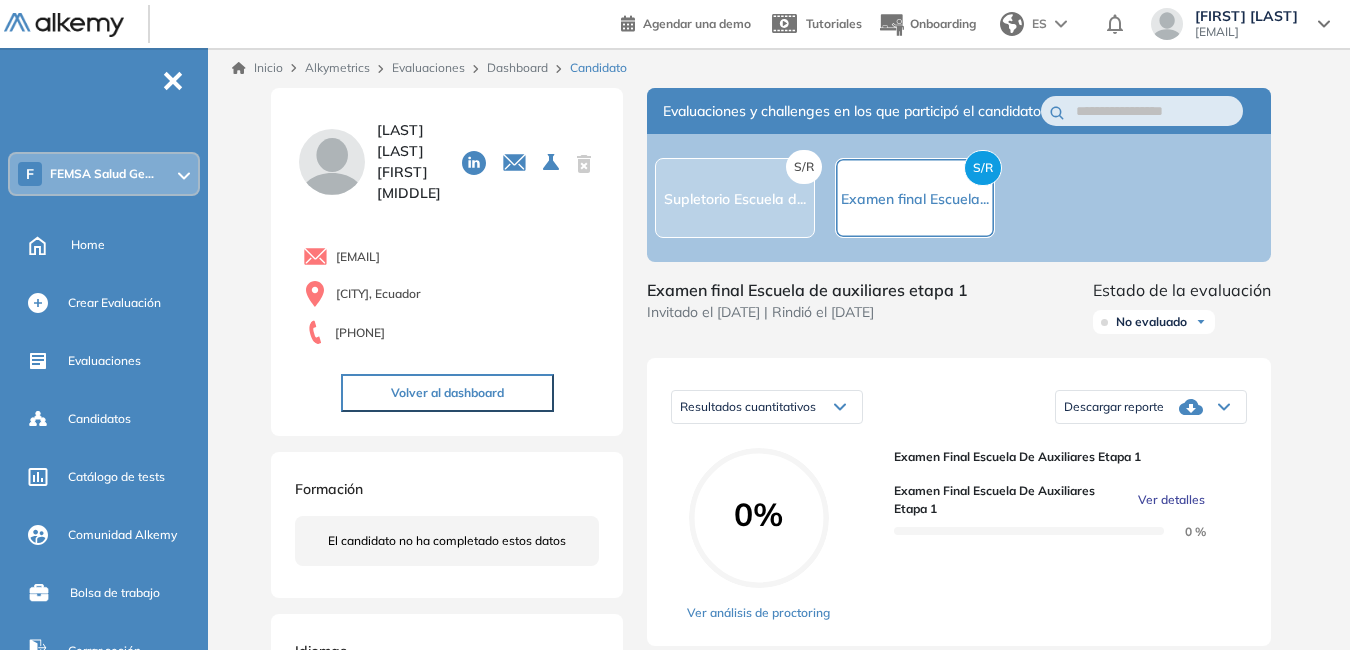 click on "S/R" at bounding box center [804, 167] 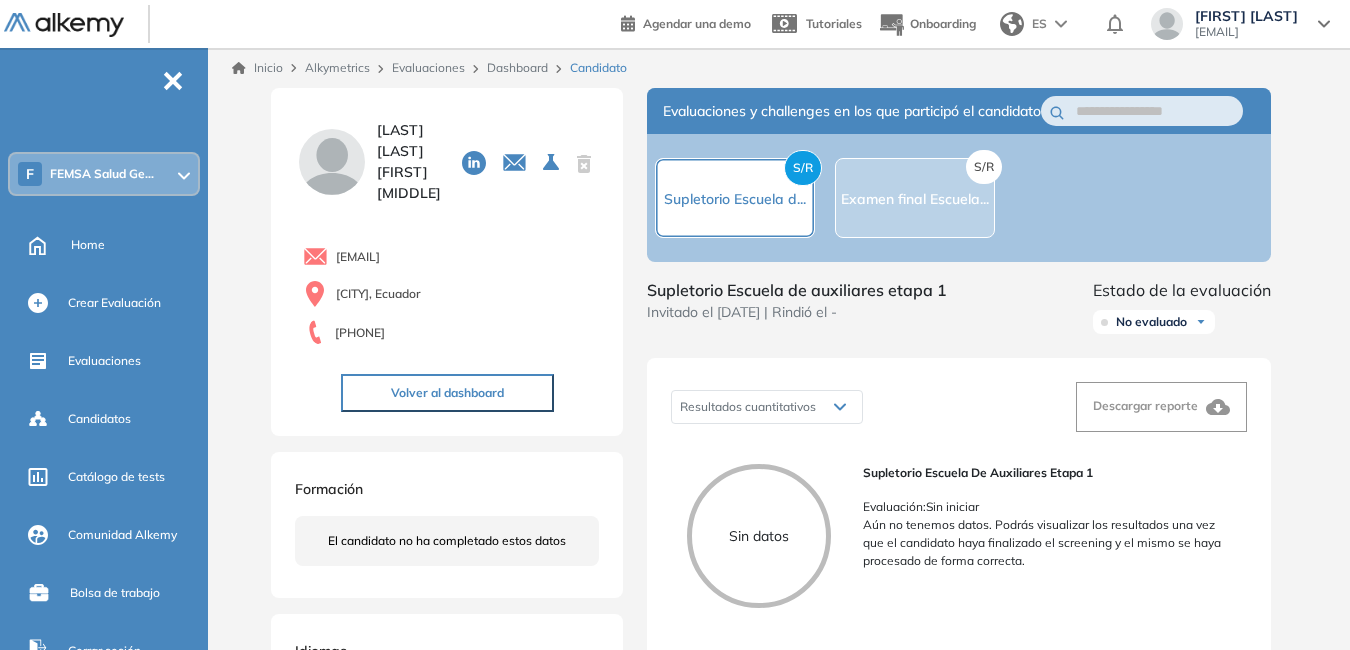 click on "S/R" at bounding box center (984, 167) 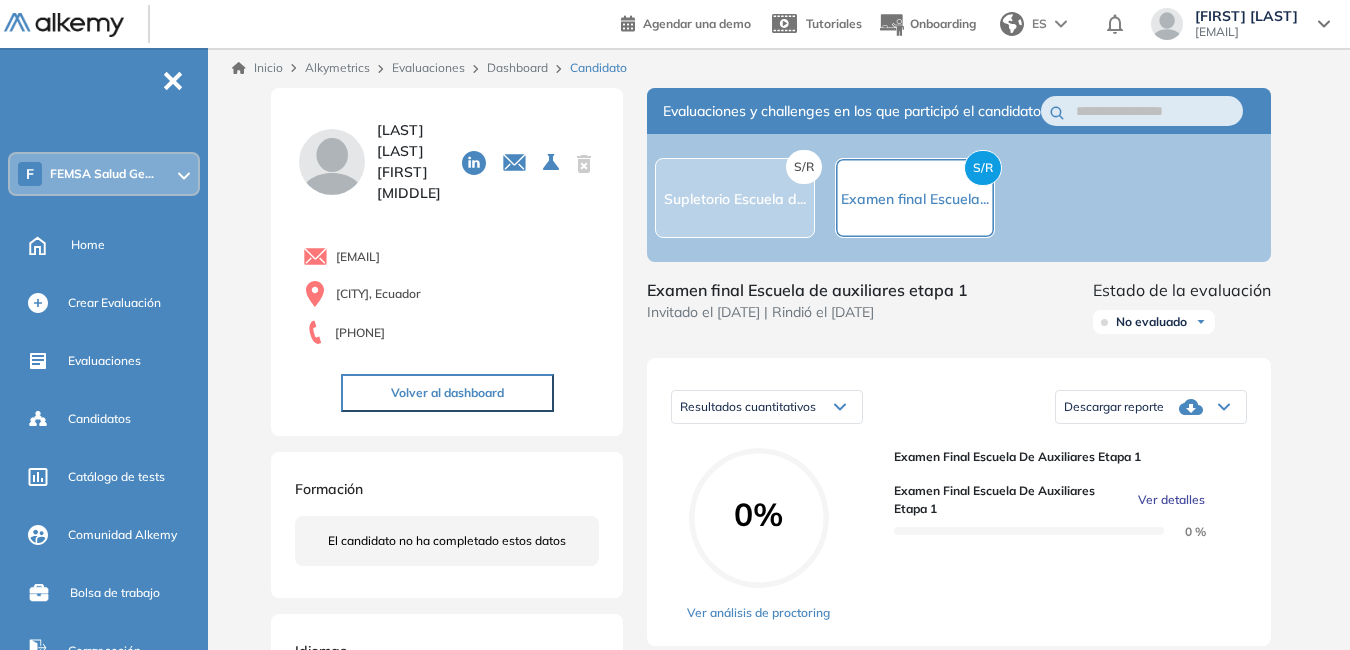 click 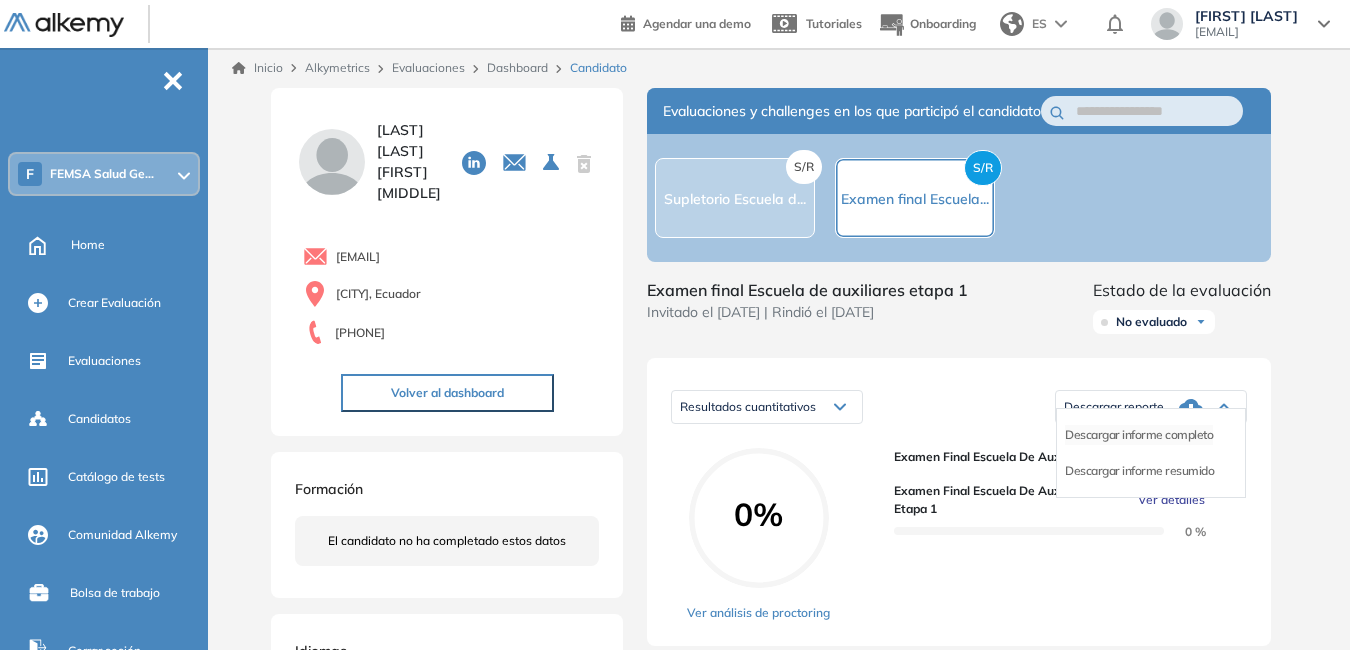 click on "Descargar informe completo" at bounding box center [1139, 435] 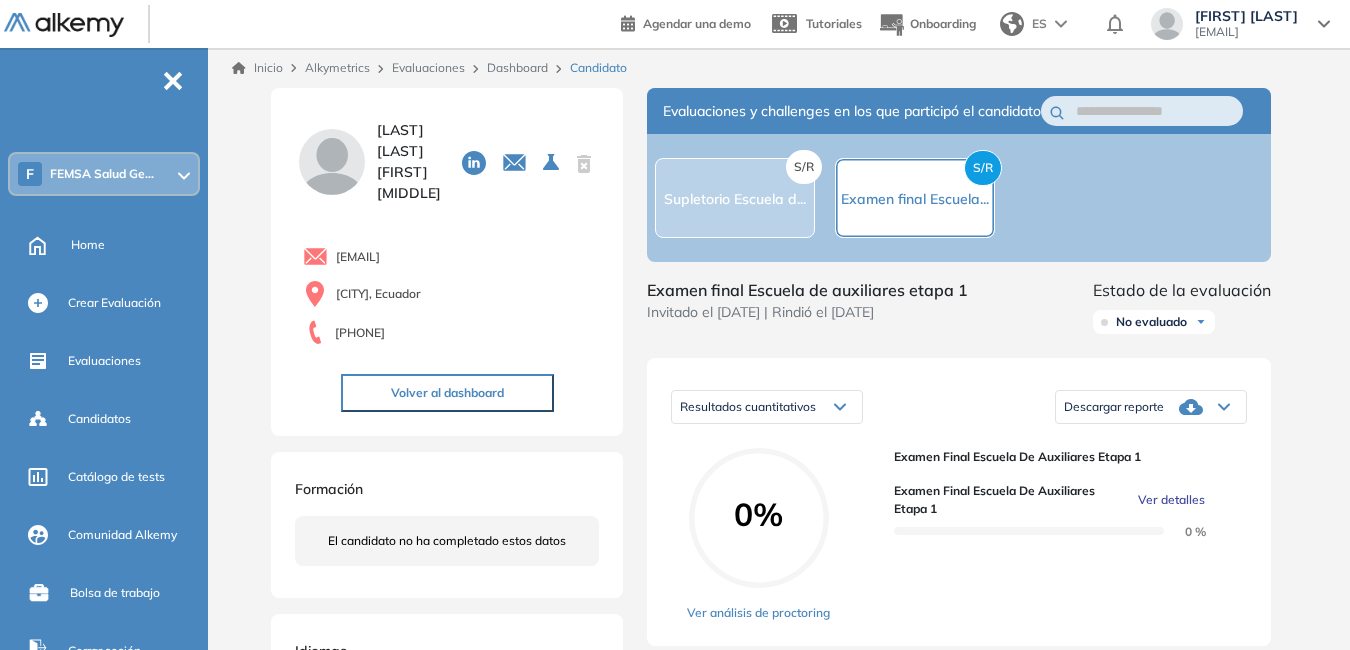 click on "Inicio Alkymetrics Evaluaciones Dashboard Candidato Duración : 00:00:00 Cantidad de preguntas: Correcta Parcialmente correcta Incorrecta Neutra Saltada Cerrar ¿Eliminar talento? Si lo haces, no podrás recuperar sus datos. Podrás volver a invitarlo por email, no por link. Entendido [LAST] [LAST] [FIRST] [MIDDLE] 0 . Examen final etapa 2 Grupos 2024 - 2025 1 . Supletorio Escuela de auxiliares etapa 1 2 . Examen final Escuela de auxiliares etapa 1 3 . Identificación 4 . FEMSA Salud - Trial [EMAIL] [STATE], Ecuador [PHONE] Volver al dashboard Formación El candidato no ha completado estos datos Idiomas El candidato no ha completado estos datos Portfolio/proyectos de [LAST] [LAST] El candidato no ha completado estos datos Evaluaciones y challenges en los que participó el candidato S/R Supletorio Escuela d... S/R Examen final Escuela... Examen final Escuela de auxiliares etapa 1 Invitado el [DATE] | Rindió el [DATE] Estado de la evaluación No evaluado No evaluado 0% :" at bounding box center [783, 665] 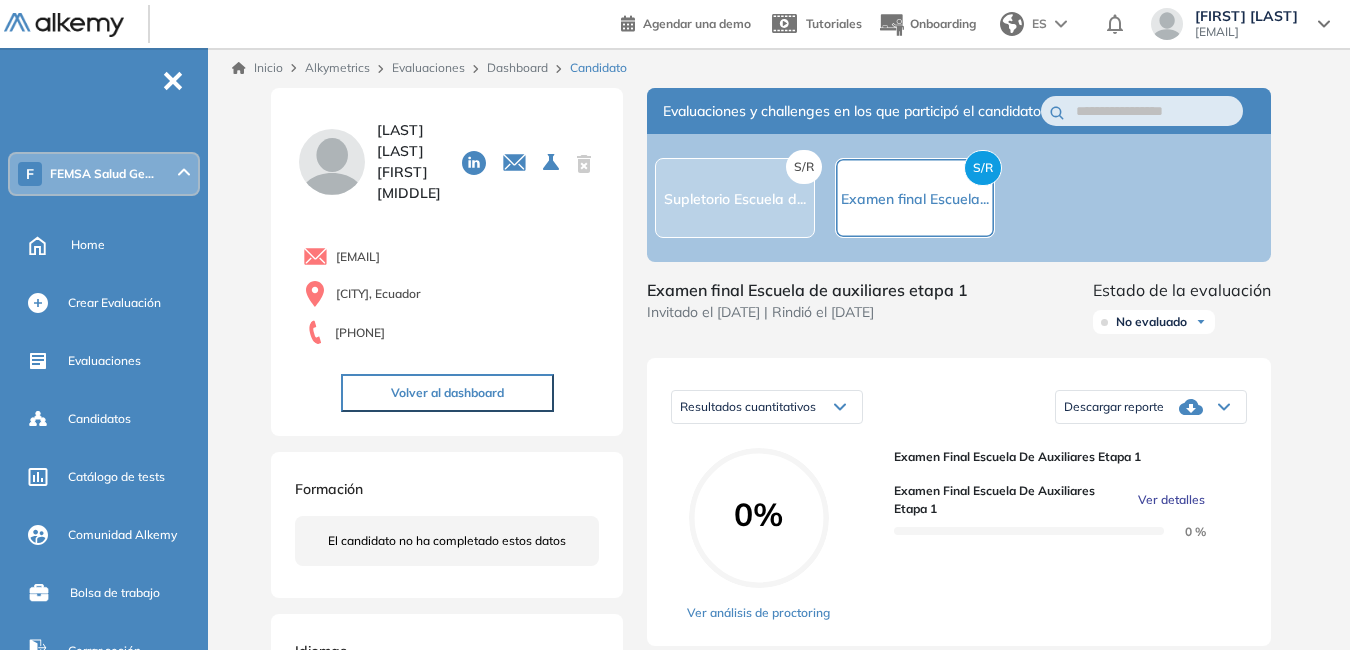 click on "Evaluaciones" at bounding box center [428, 67] 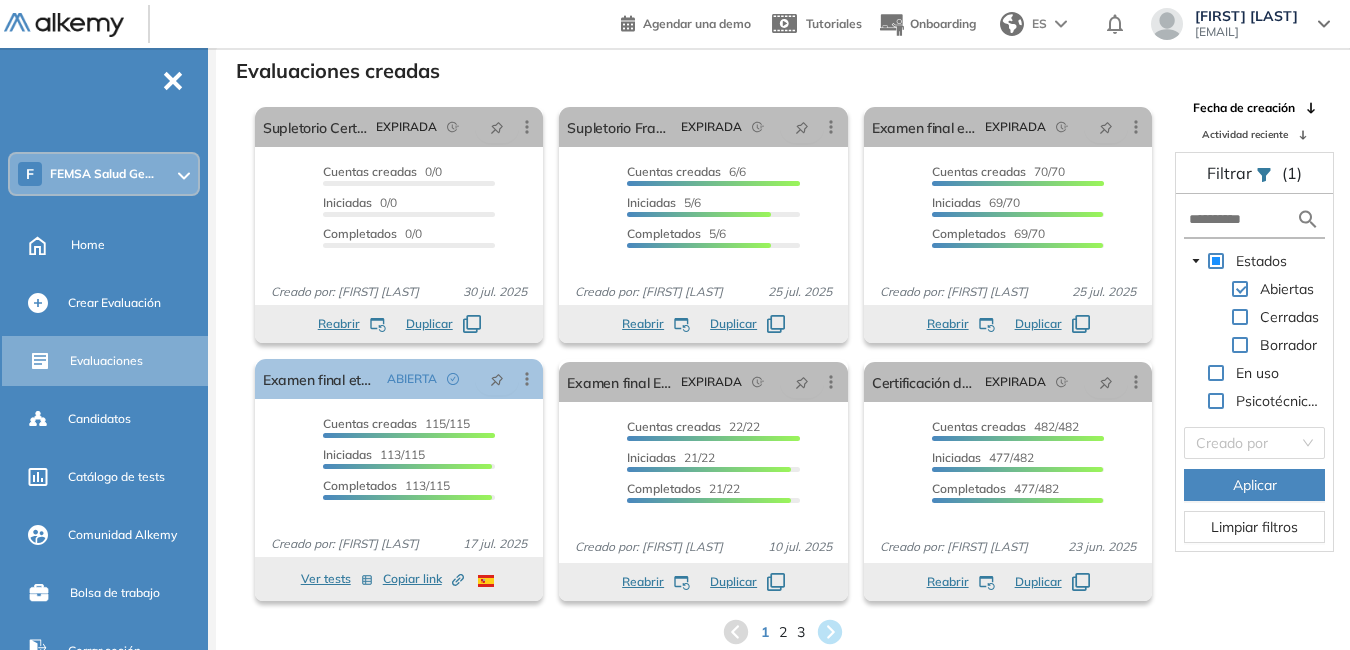 scroll, scrollTop: 48, scrollLeft: 0, axis: vertical 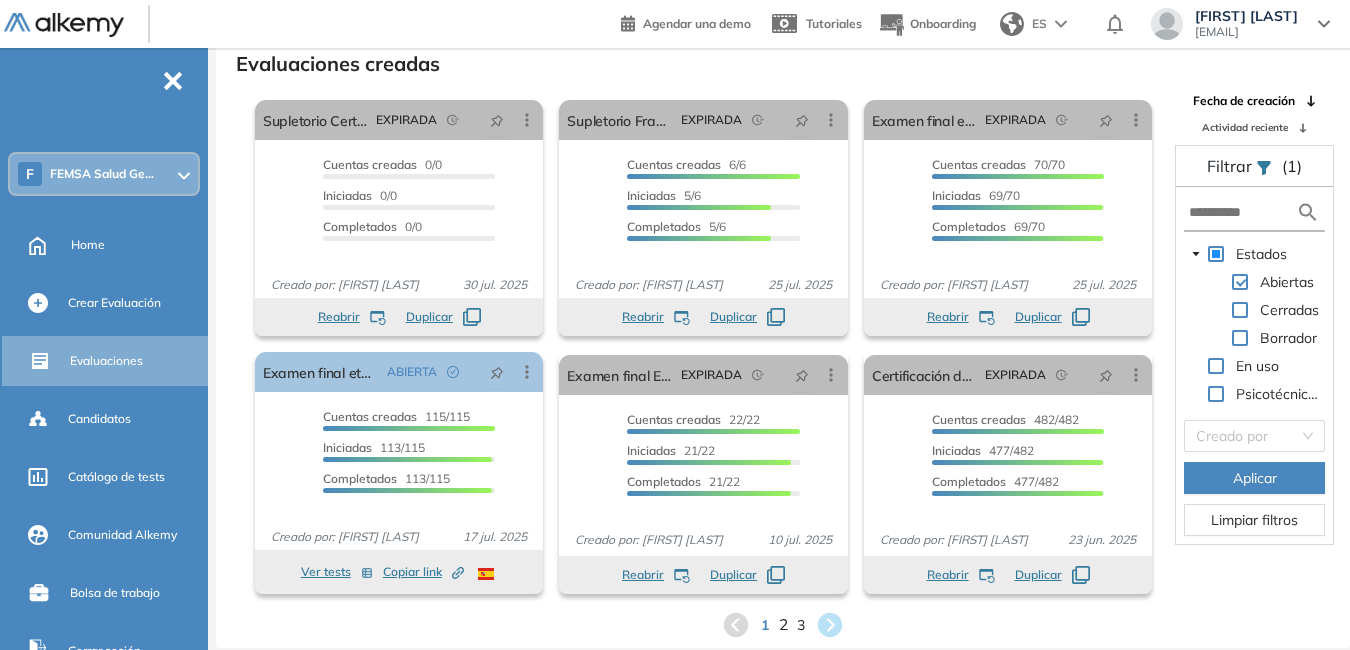 click on "2" at bounding box center (783, 624) 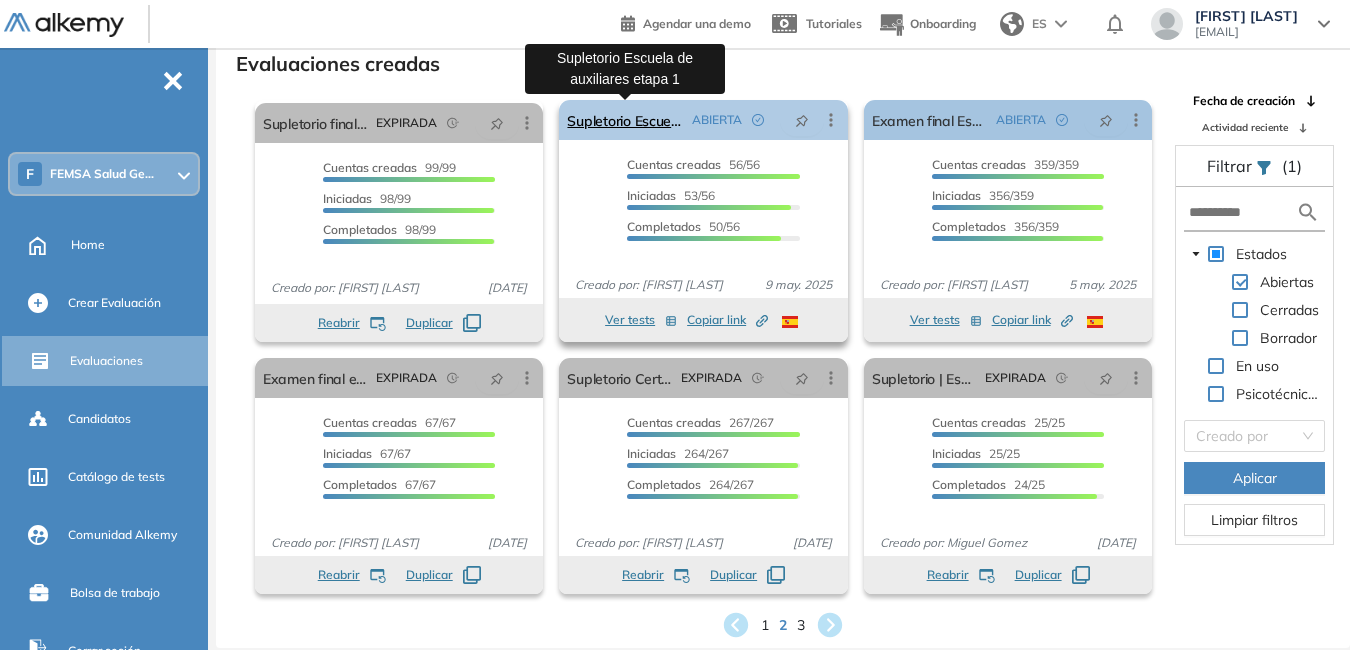 click on "Supletorio Escuela de auxiliares etapa 1" at bounding box center [625, 120] 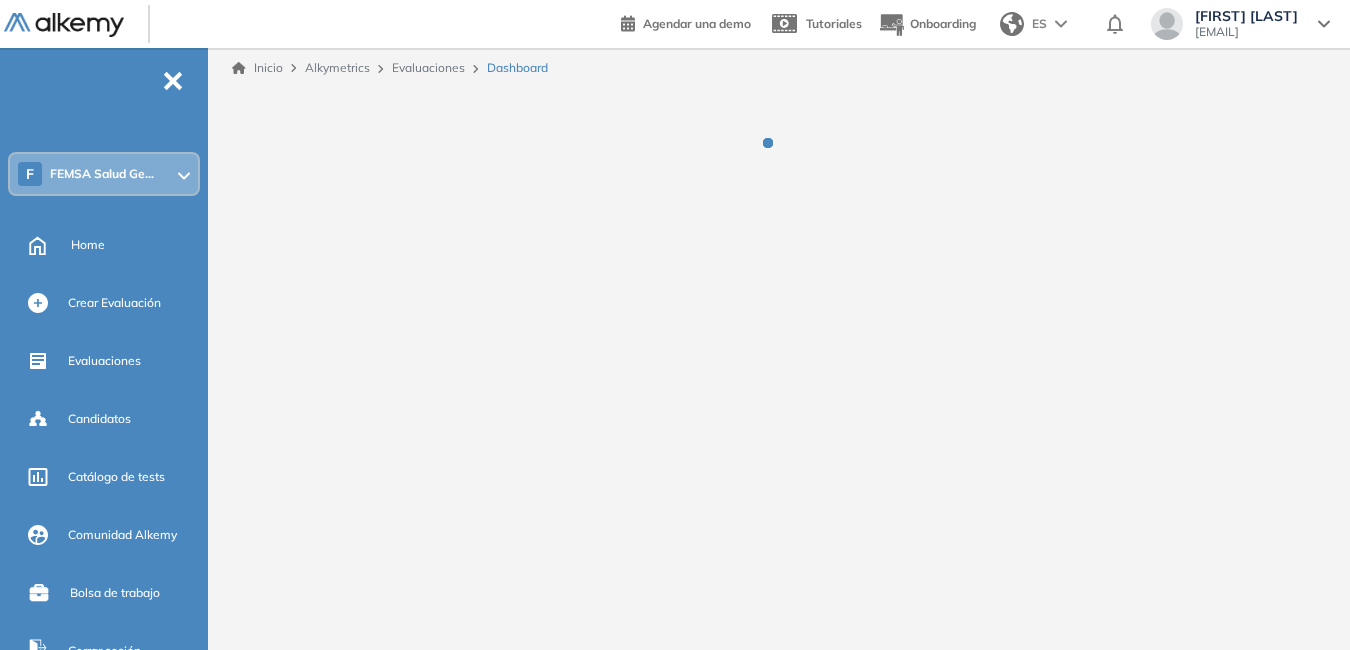 scroll, scrollTop: 0, scrollLeft: 0, axis: both 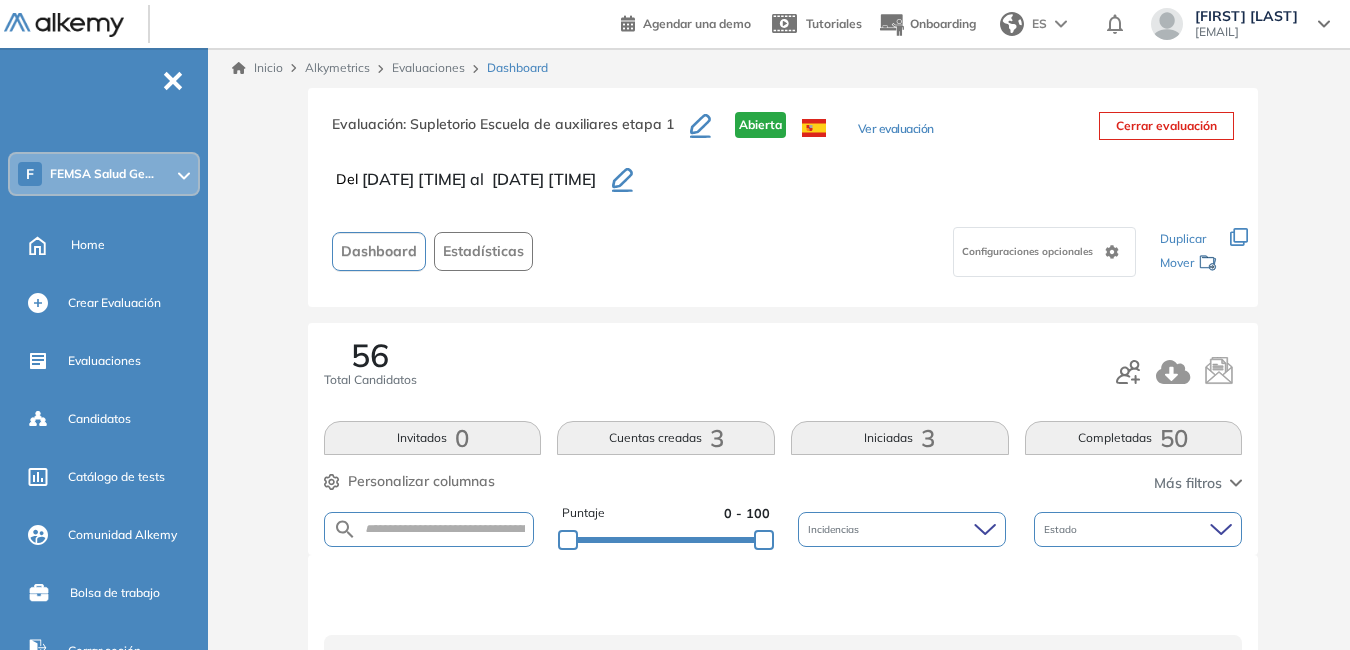 click at bounding box center (429, 529) 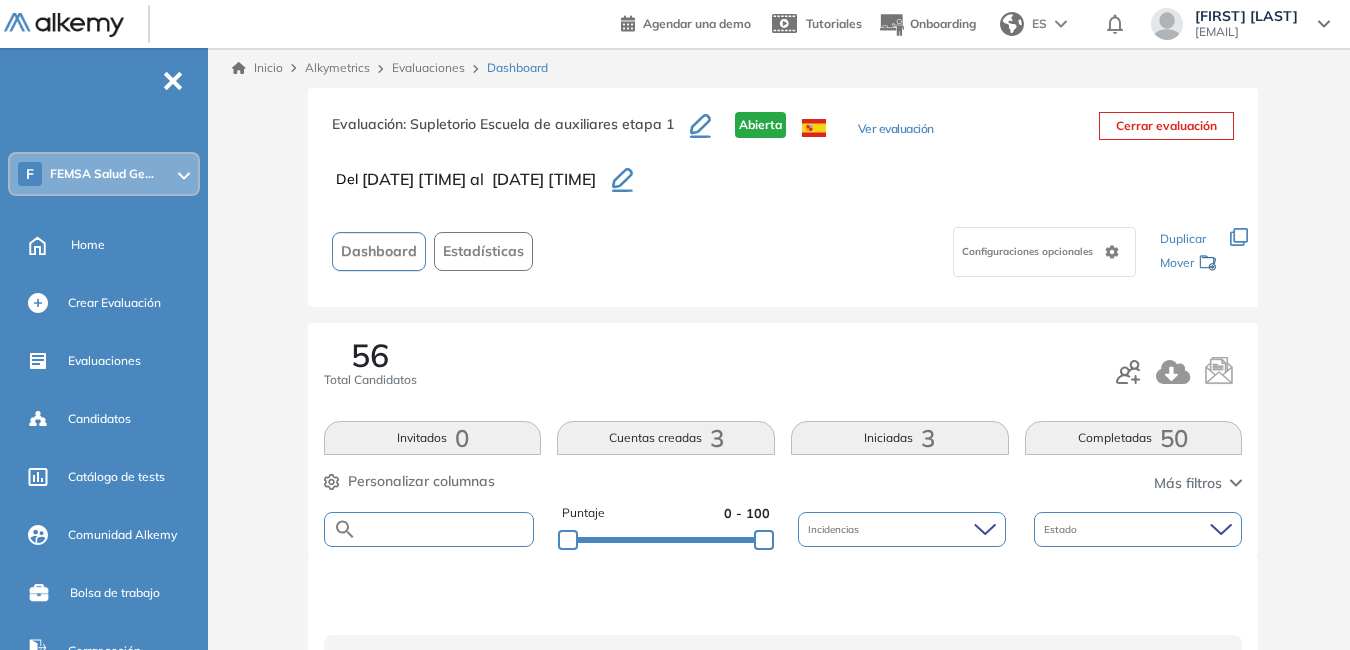 click at bounding box center (445, 529) 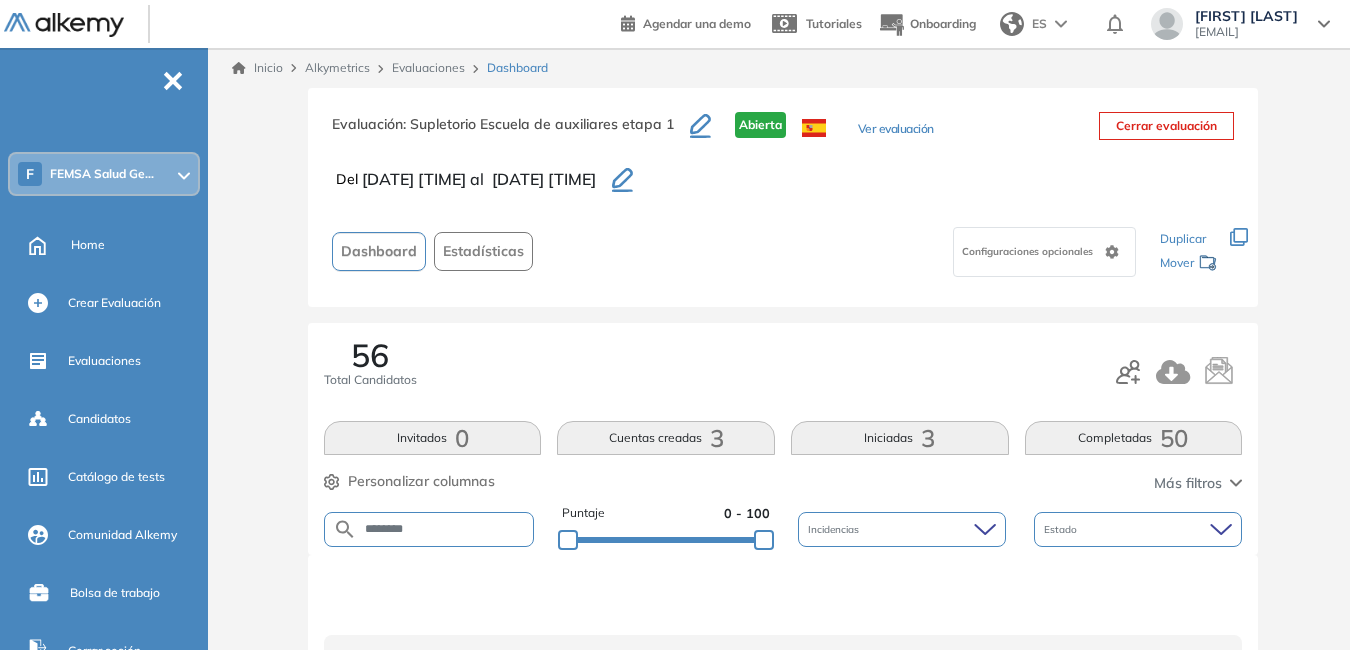 type on "********" 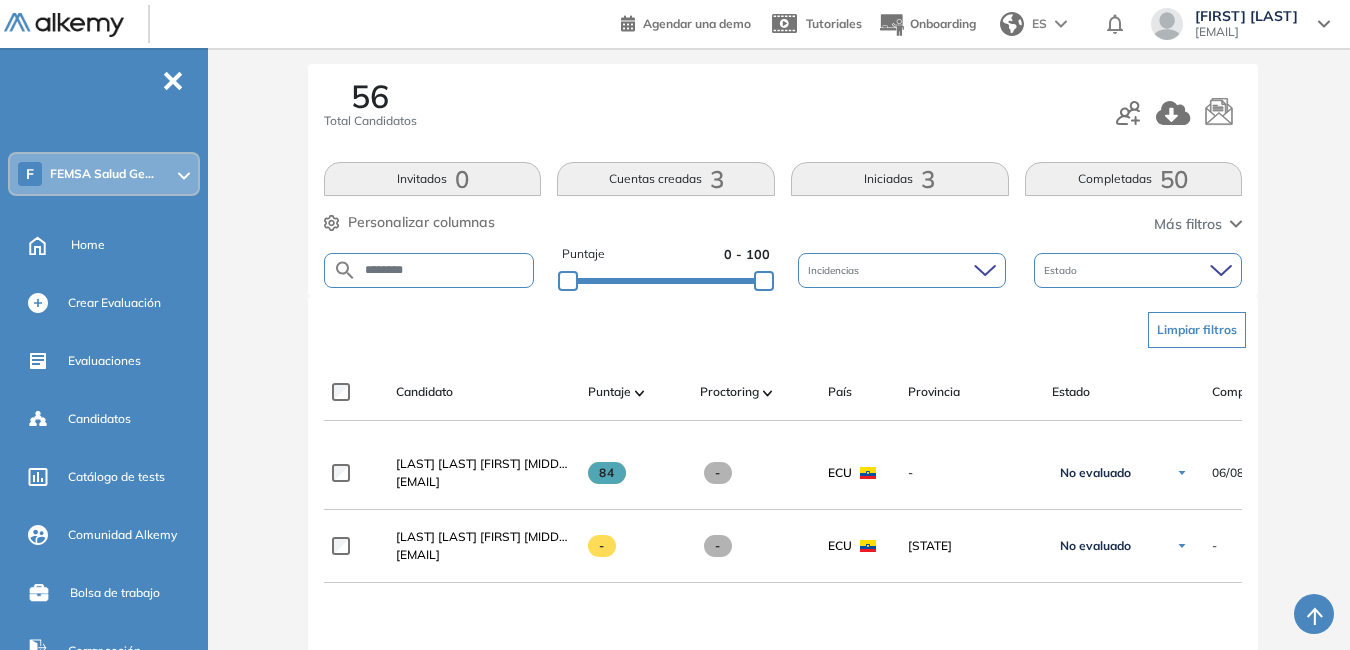 scroll, scrollTop: 262, scrollLeft: 0, axis: vertical 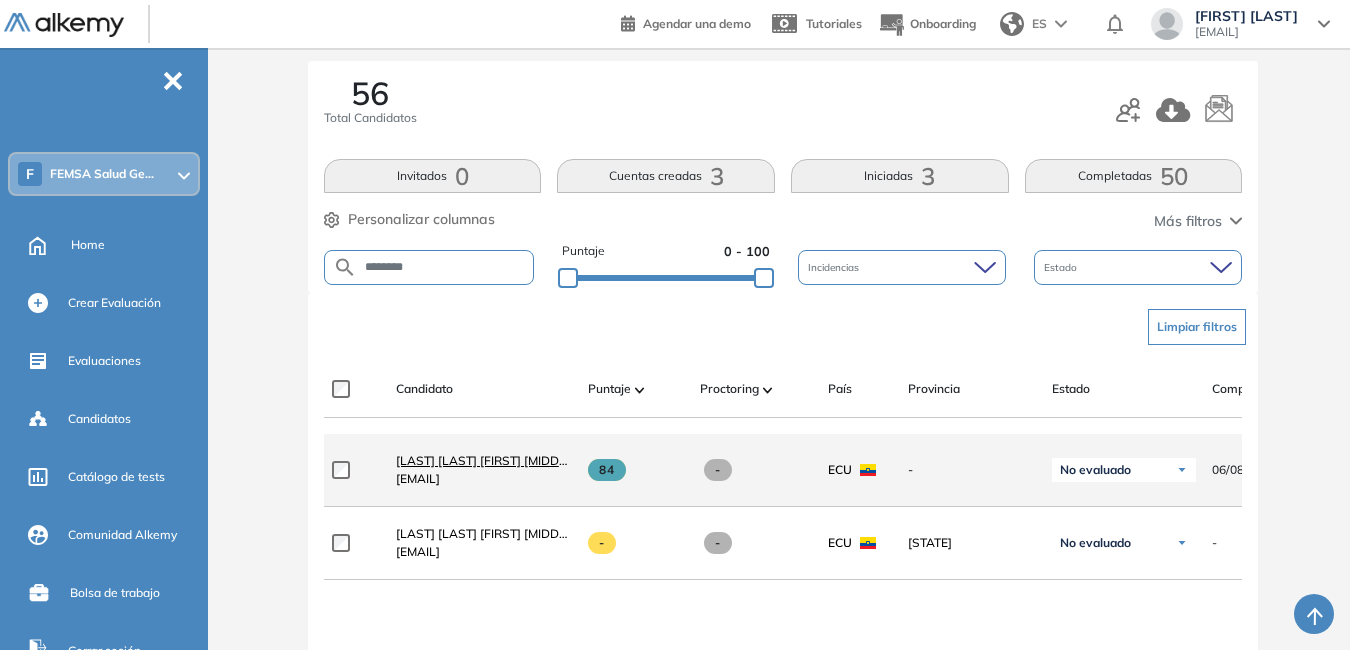 click on "[LAST] [LAST] [FIRST] [MIDDLE]" at bounding box center (486, 460) 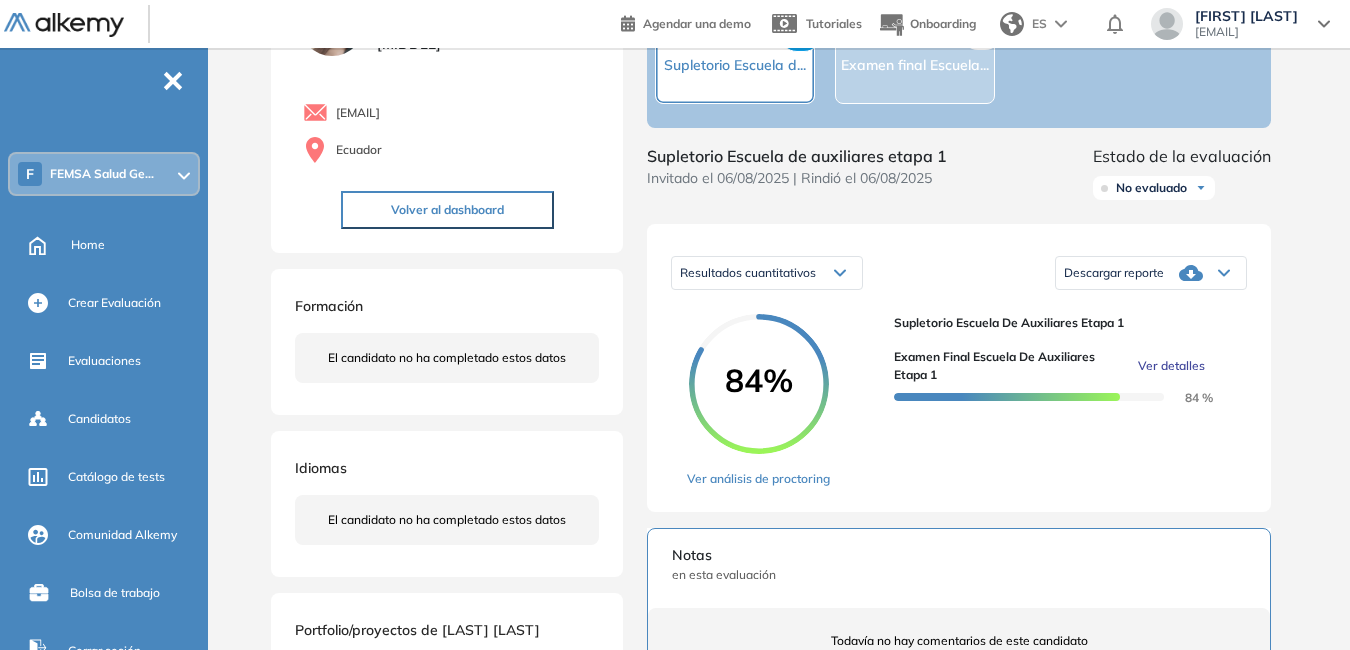 scroll, scrollTop: 144, scrollLeft: 0, axis: vertical 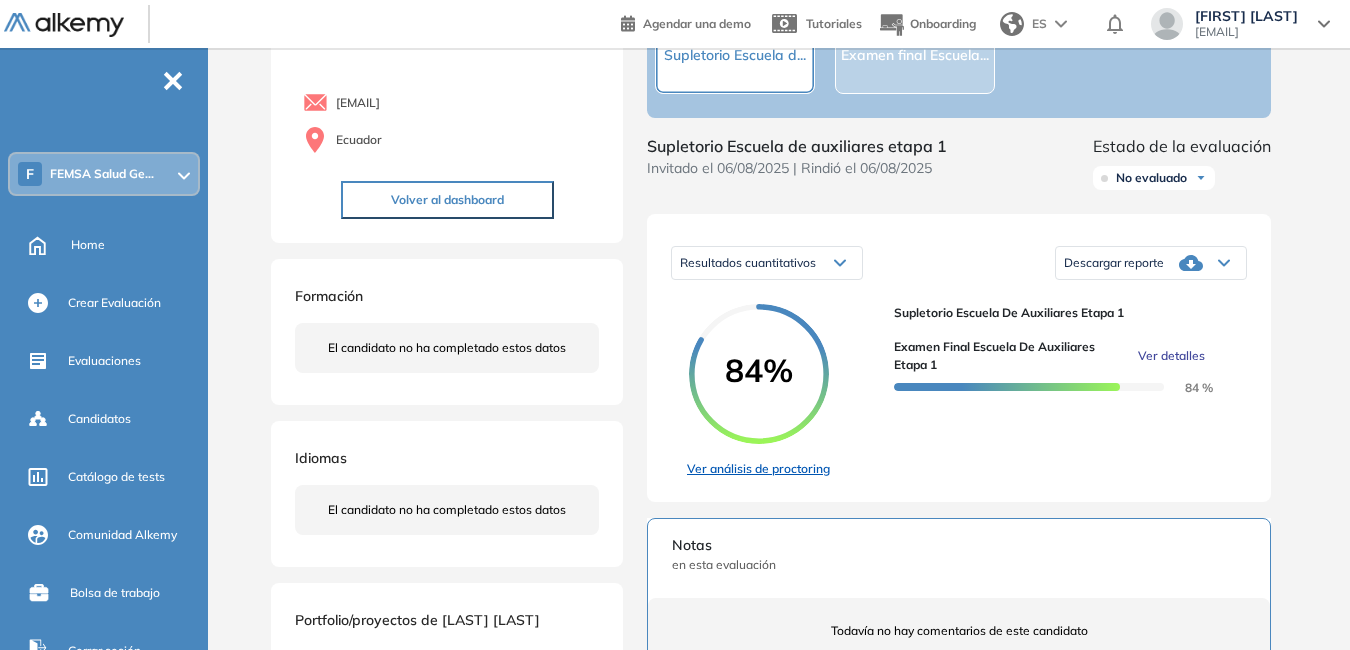 click on "Ver análisis de proctoring" at bounding box center (758, 469) 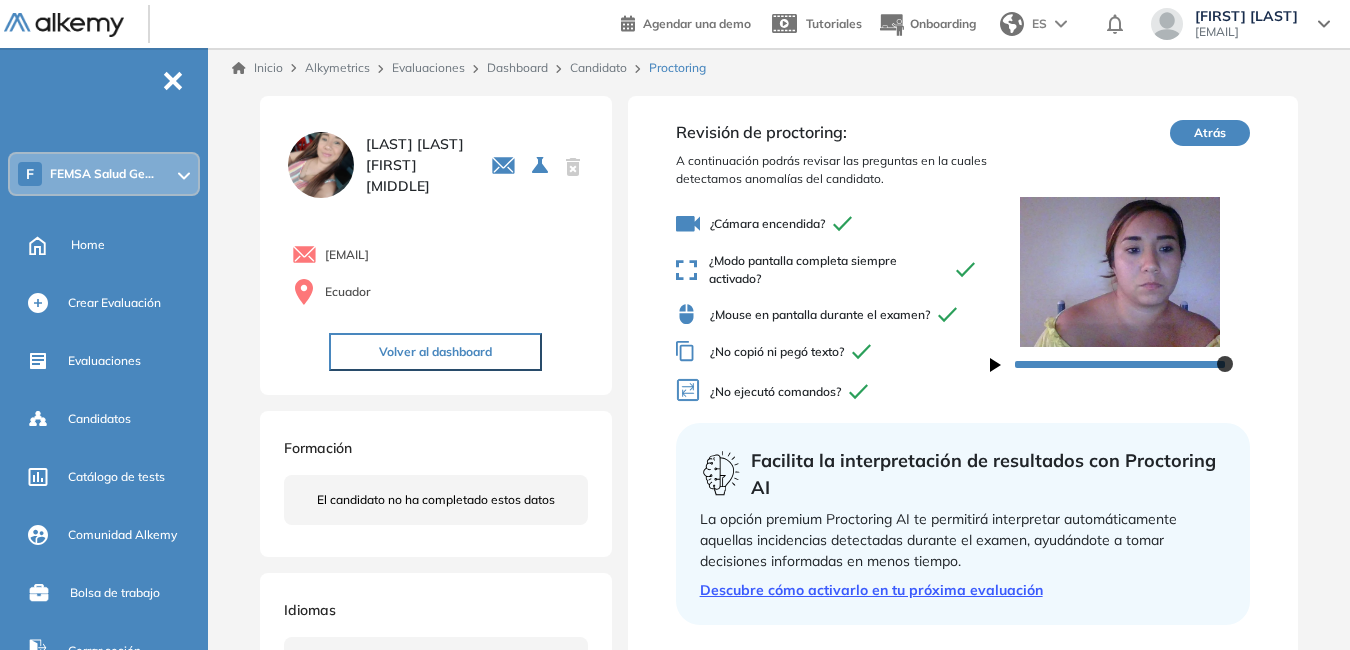 click on "[EMAIL]" at bounding box center [1246, 32] 